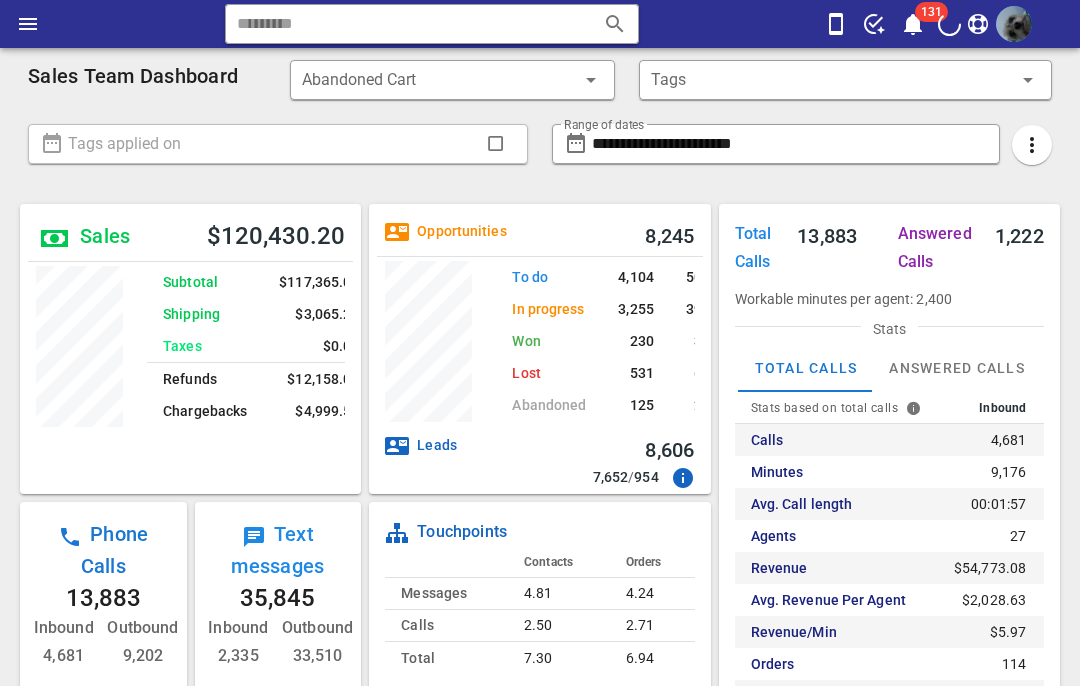 scroll, scrollTop: 0, scrollLeft: 0, axis: both 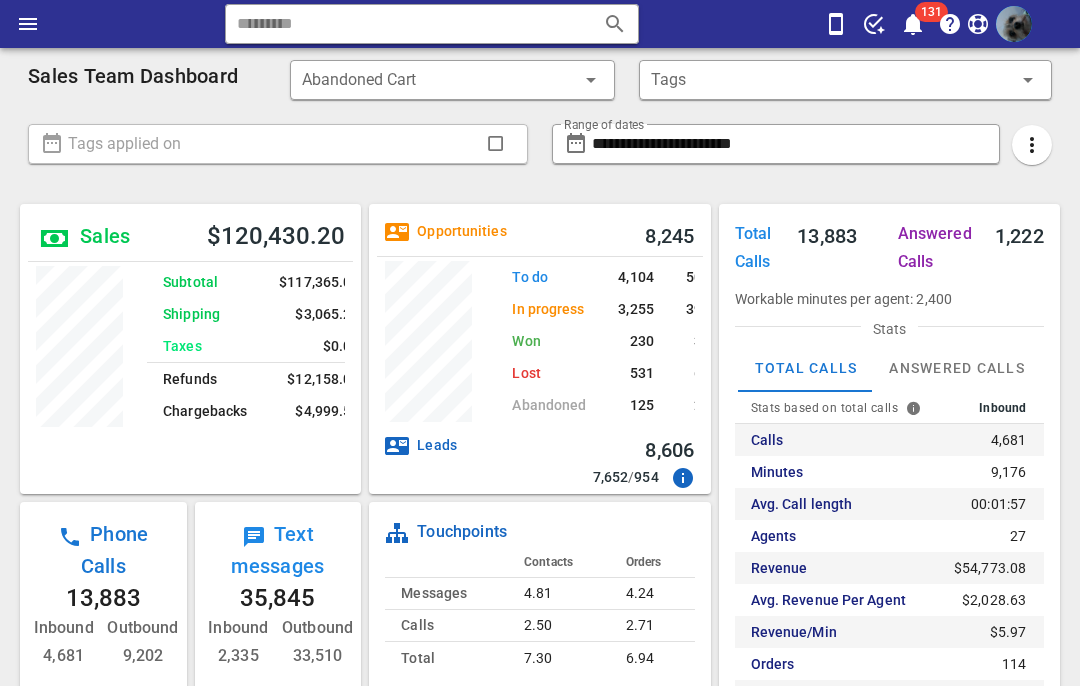 click on "​ 131 Reload browser Accept" at bounding box center (540, 24) 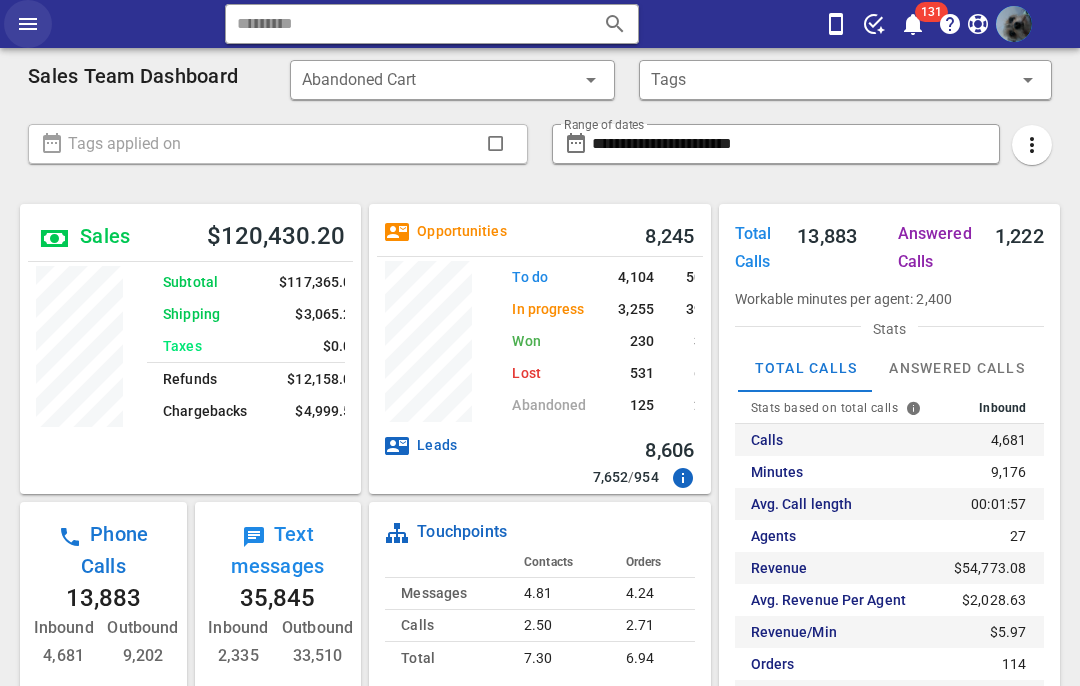 click at bounding box center [28, 24] 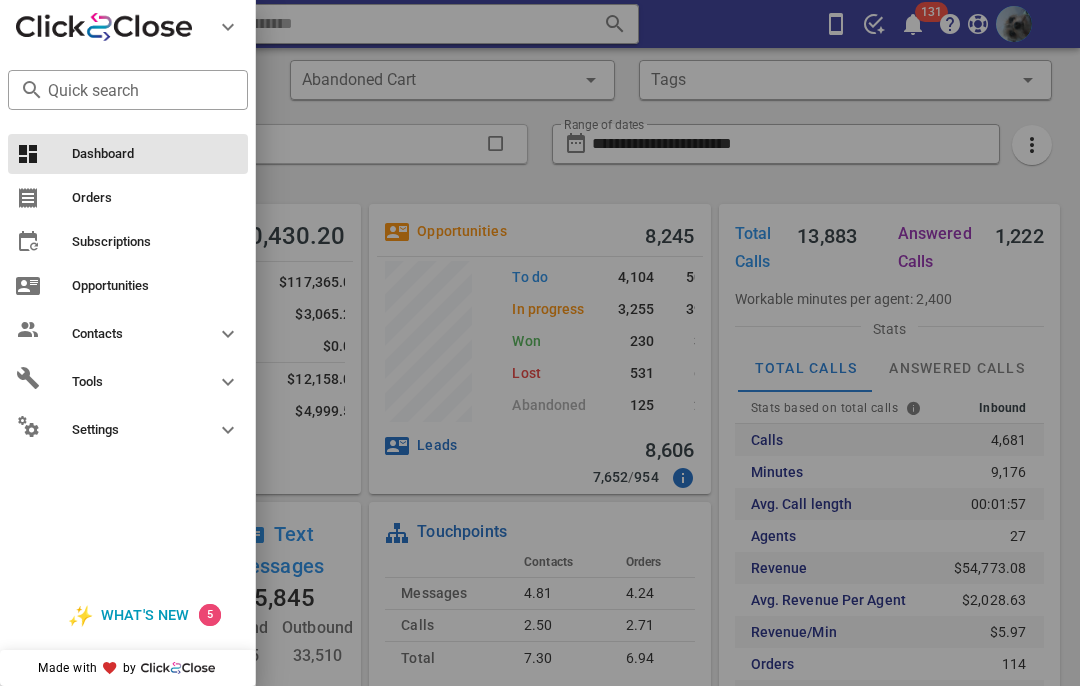 click at bounding box center (540, 343) 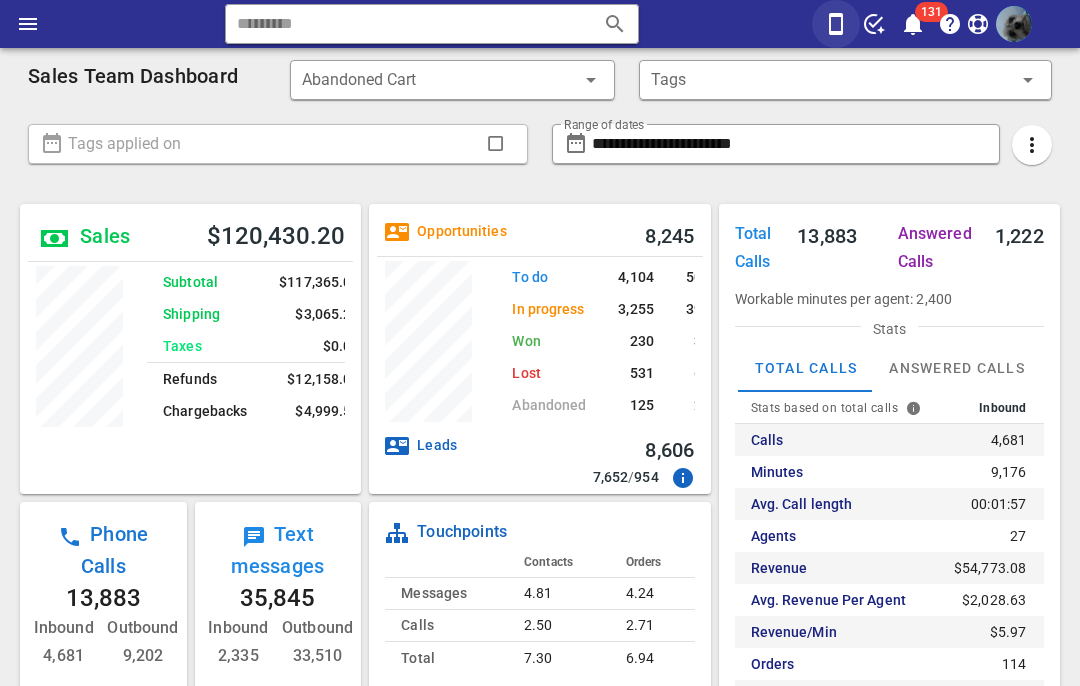click at bounding box center (836, 24) 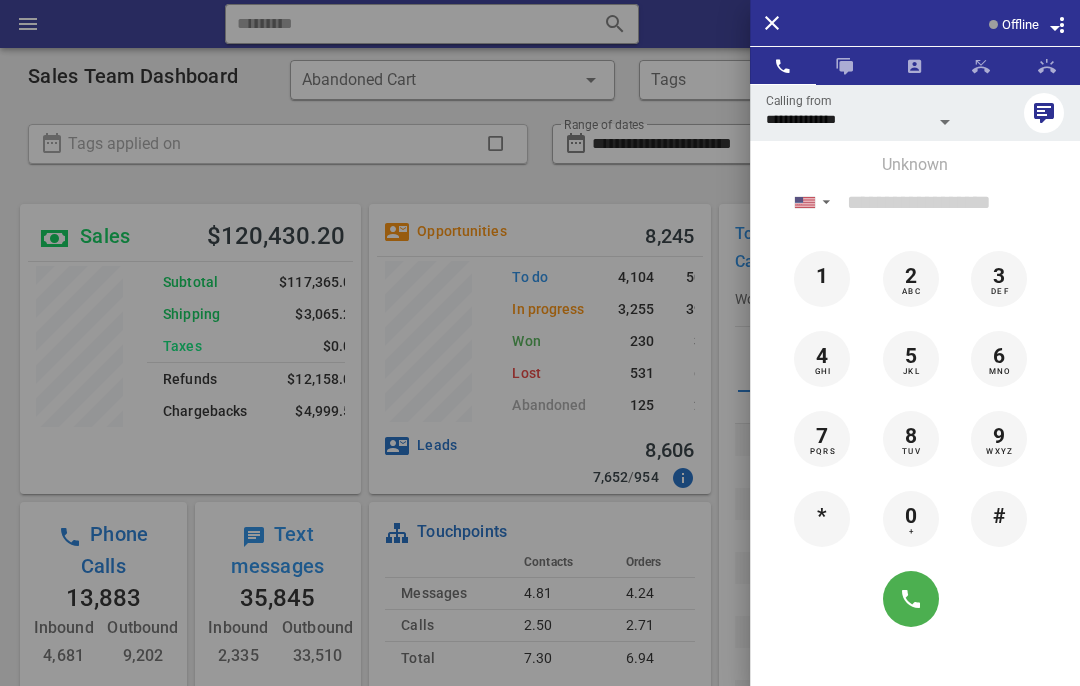 click at bounding box center [993, 24] 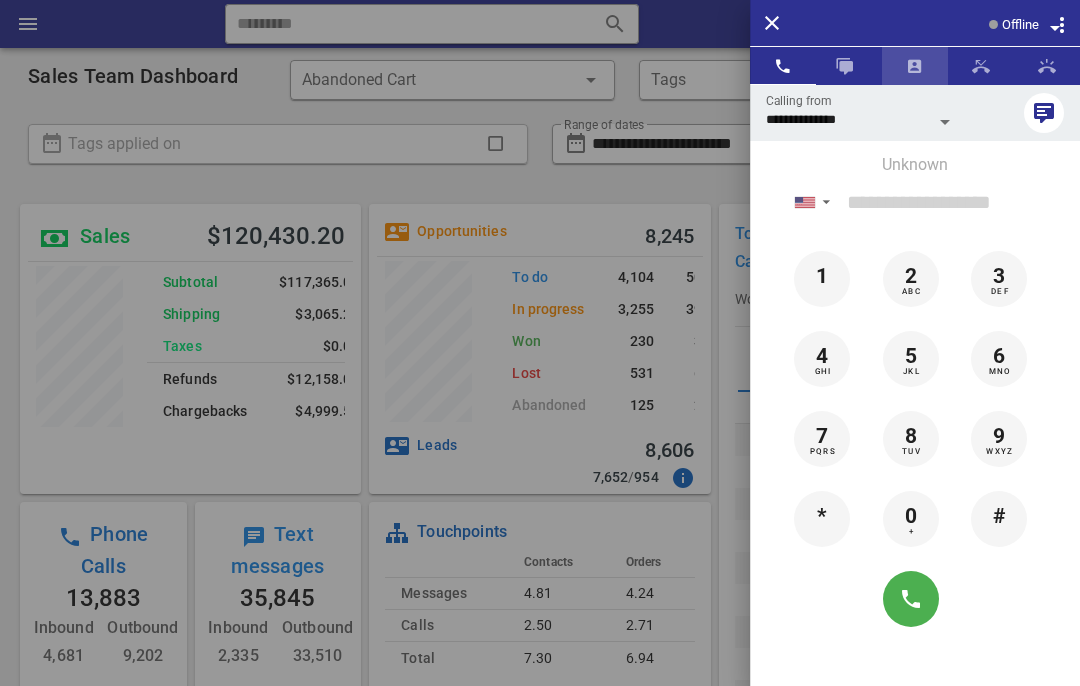click at bounding box center [915, 66] 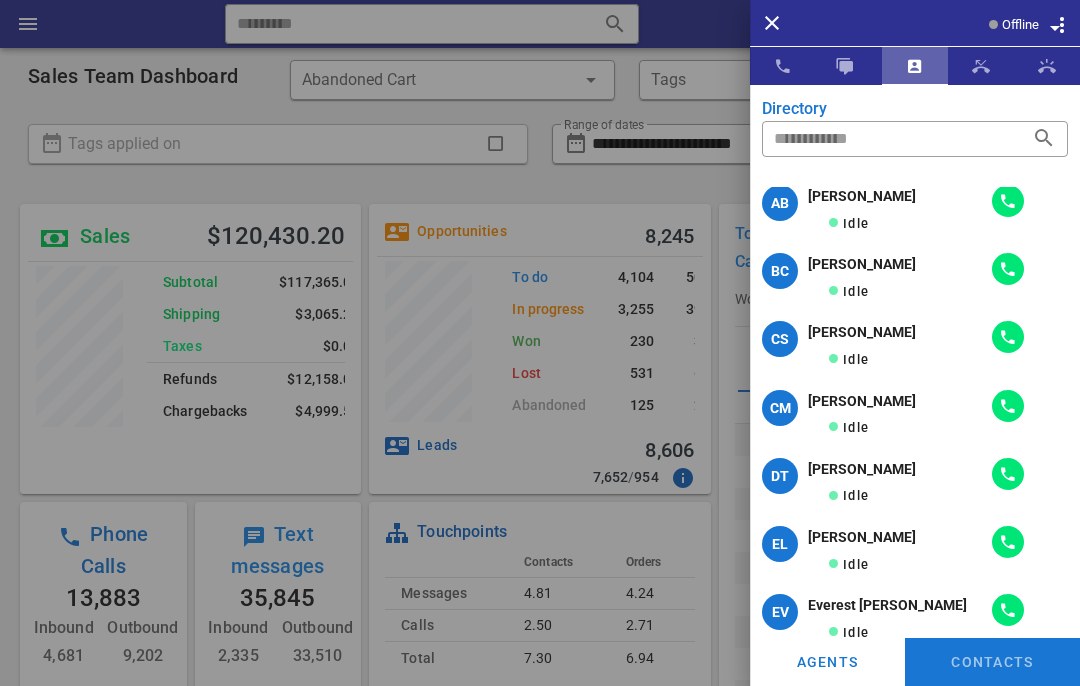 scroll, scrollTop: 11, scrollLeft: 0, axis: vertical 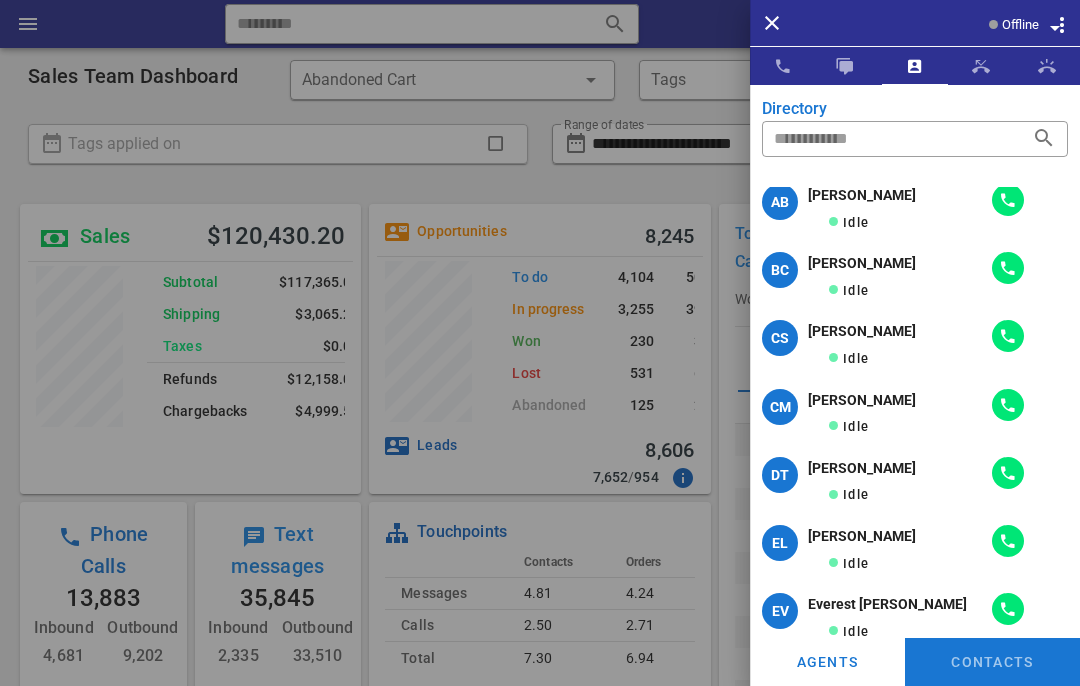 click at bounding box center [540, 343] 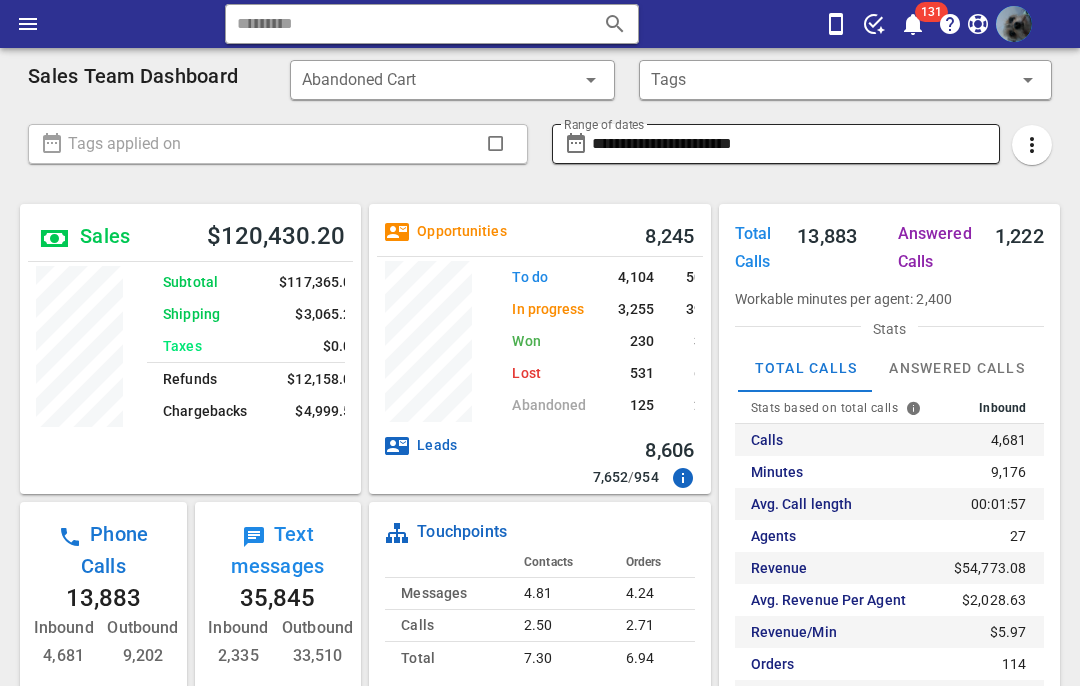 click on "**********" at bounding box center [790, 144] 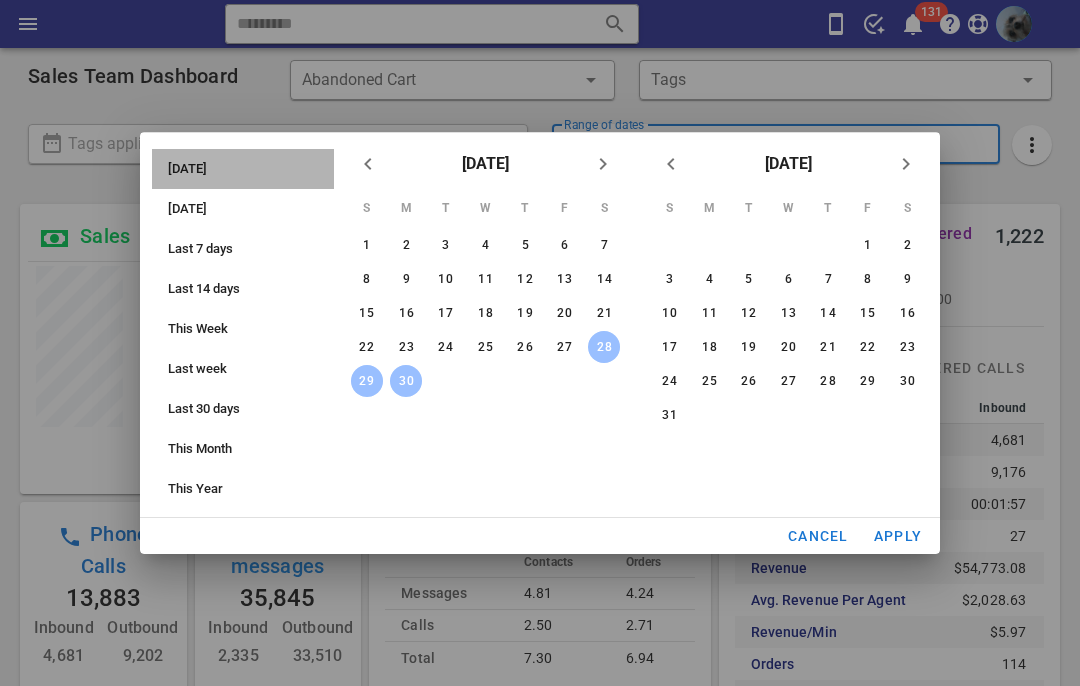 click on "[DATE]" at bounding box center (249, 169) 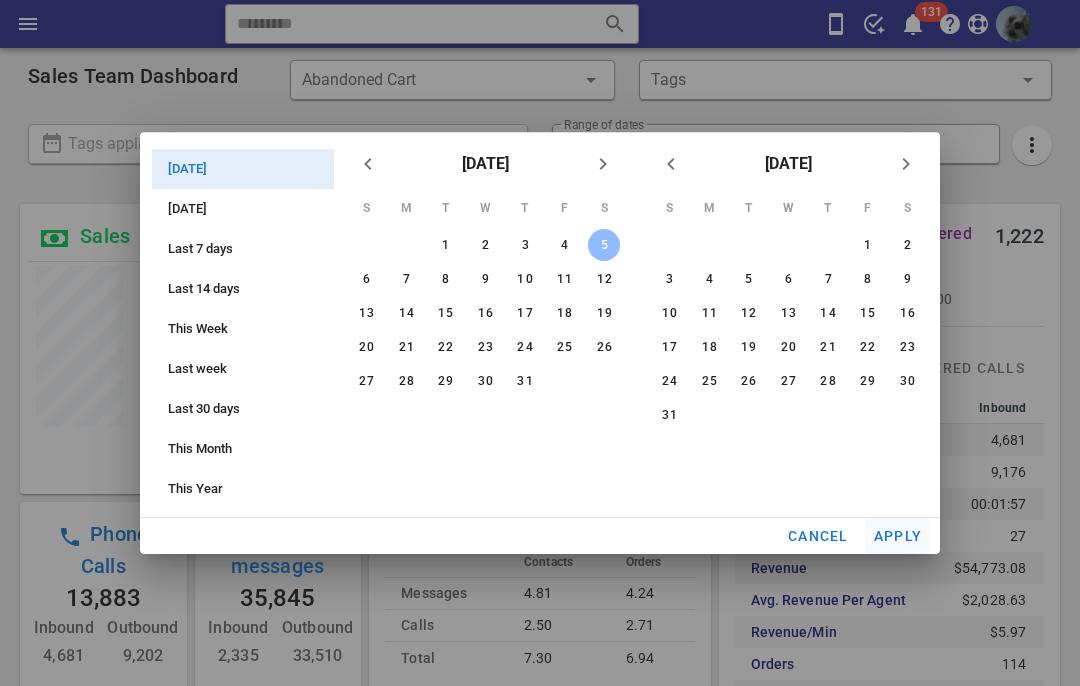 click on "Apply" at bounding box center (898, 536) 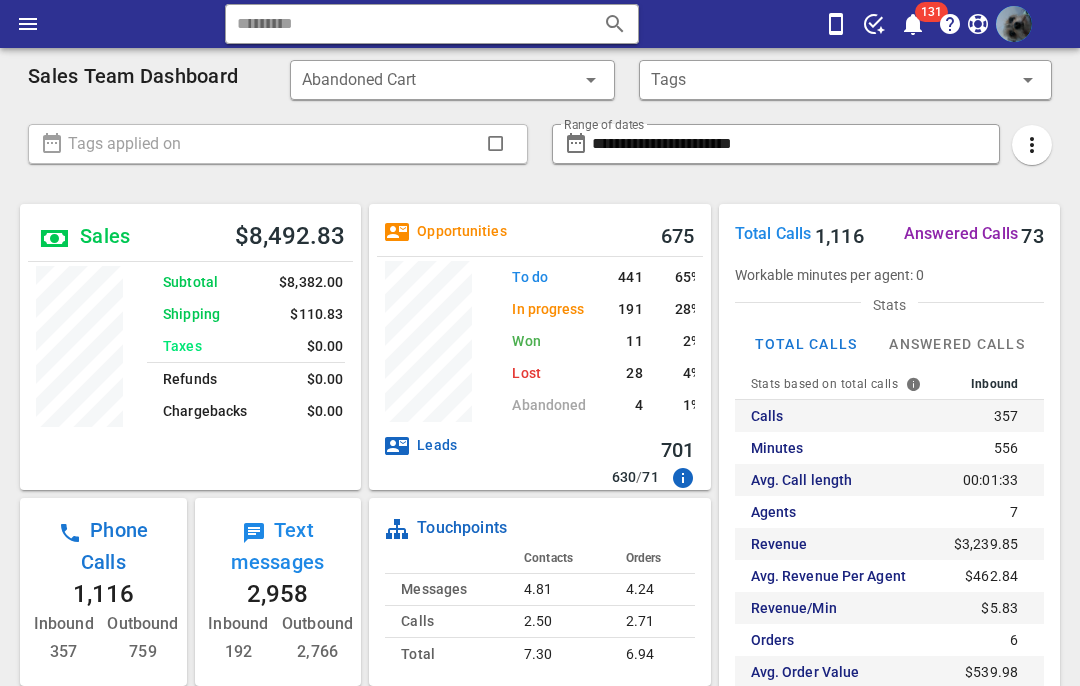 scroll, scrollTop: 999714, scrollLeft: 999659, axis: both 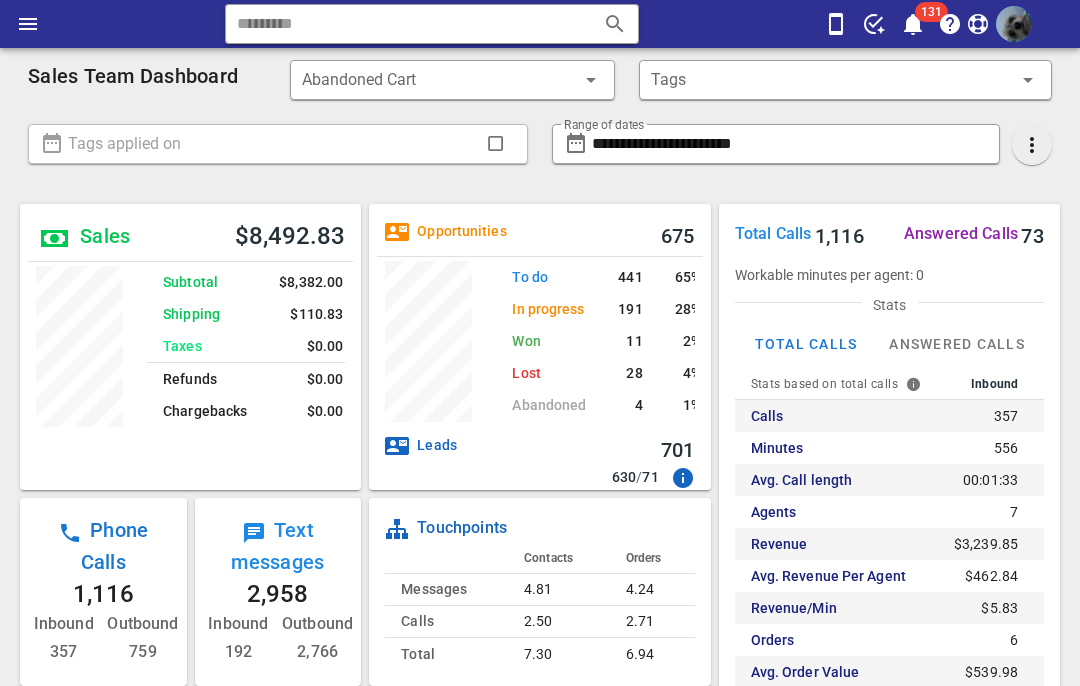 click at bounding box center [1032, 145] 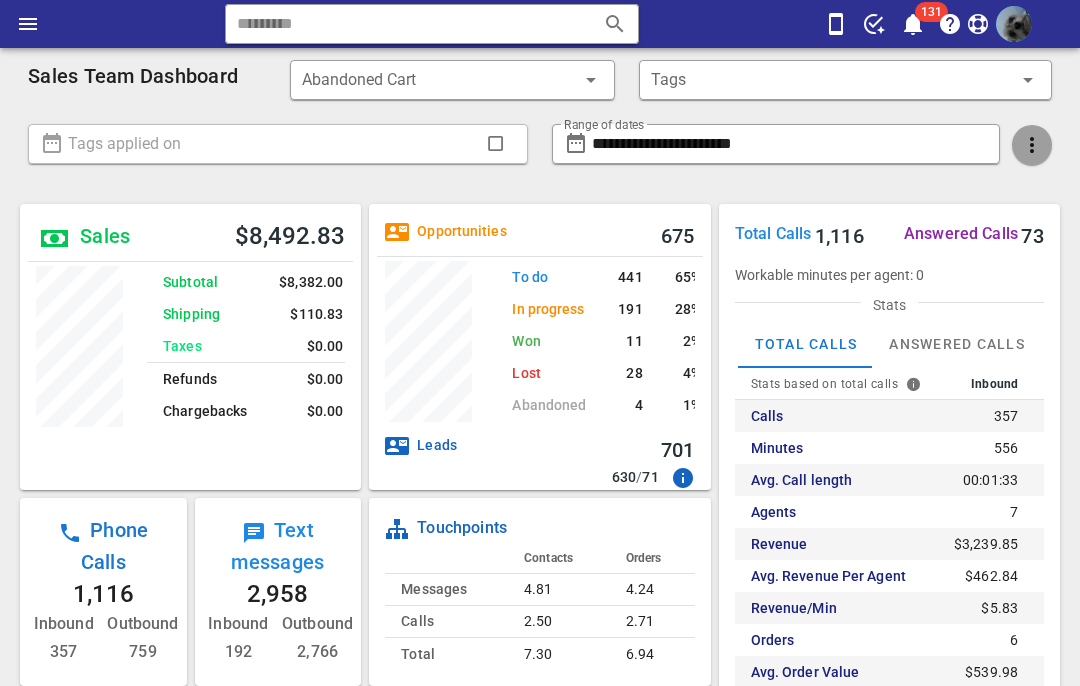 scroll, scrollTop: 999714, scrollLeft: 999659, axis: both 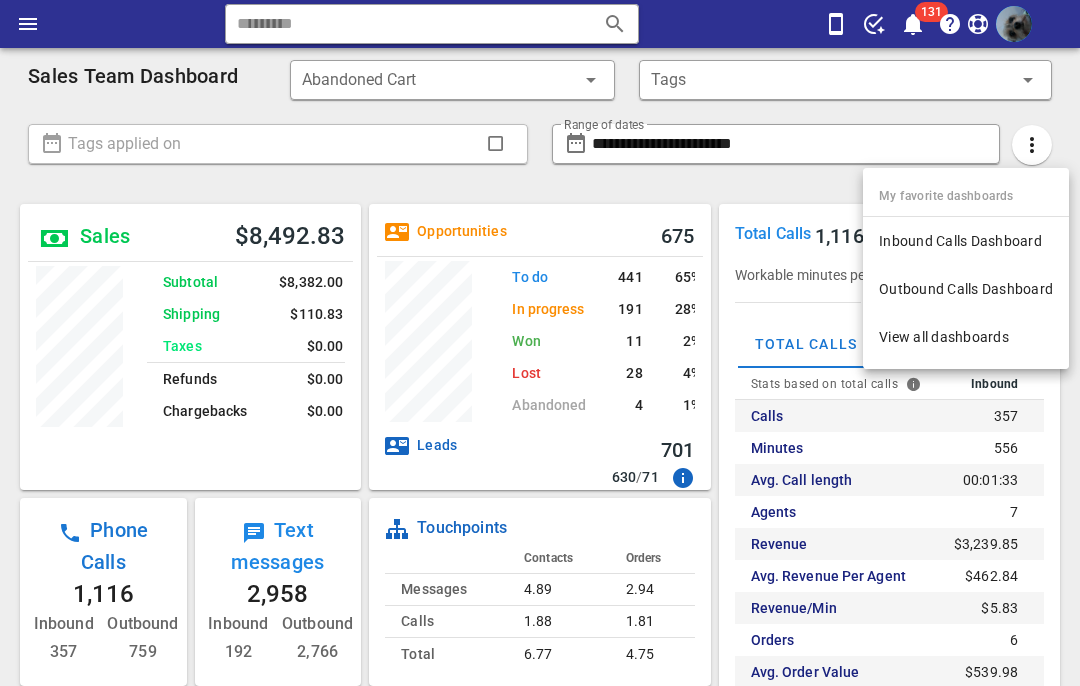 click on "Total Calls   1,116   Answered Calls   73   Workable minutes per agent: 0  Stats  Total Calls   Answered Calls   Stats based on total calls  Inbound Dials Total  Calls   357   759   1,116   Minutes   [PHONE_NUMBER],214   Avg. Call length   00:01:33   00:00:51   00:01:05   Agents   7   13   13   Revenue   $3,239.85   $2,849.98   $6,089.83   Avg. Revenue Per Agent   $462.84   $219.23   $468.45   Revenue/Min   $5.83   $4.34   $5.02   Orders   6   4   10   Avg. Order Value   $539.98   $712.50   $608.98   Calls Per Agent   51   58   86   Avg. Calls/Sale   59.5   189.75   111.6   Avg. Talk Time   01:19:30   00:50:35   01:33:23   Avg. occupancy/Utilization   0%   0%   0%" at bounding box center [889, 535] 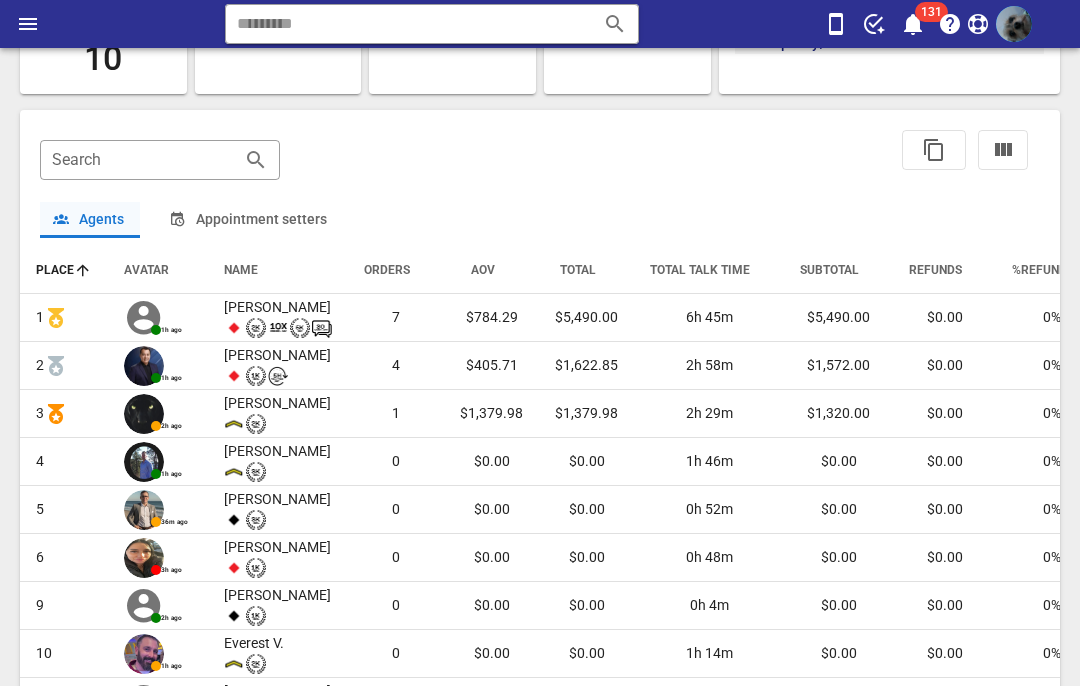 scroll, scrollTop: 841, scrollLeft: 0, axis: vertical 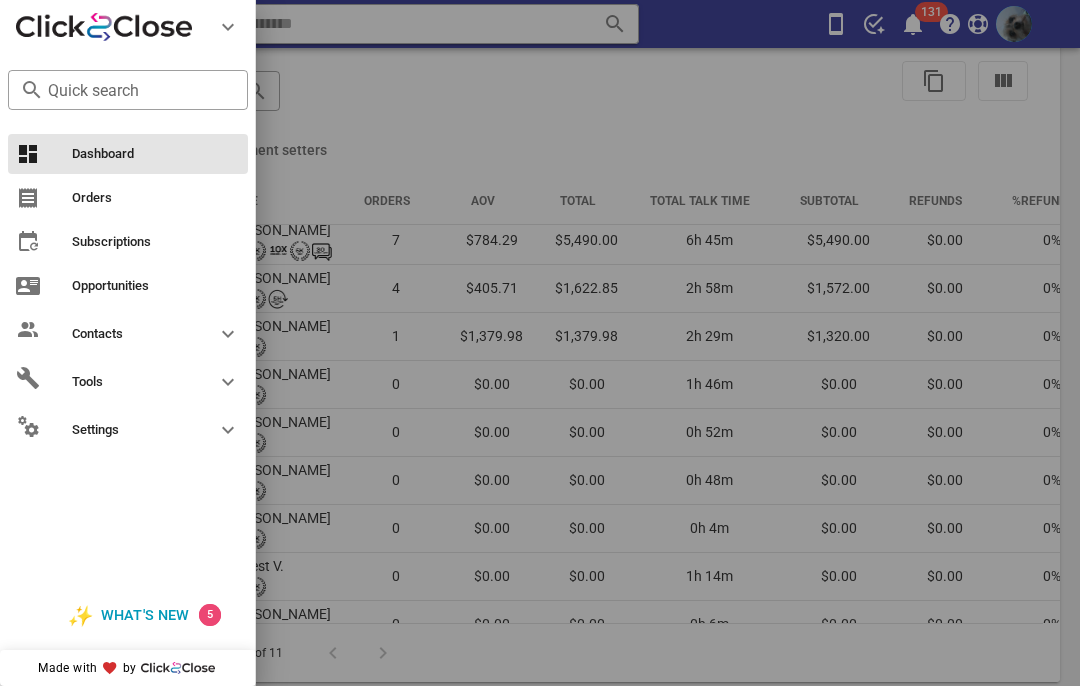 click at bounding box center (540, 343) 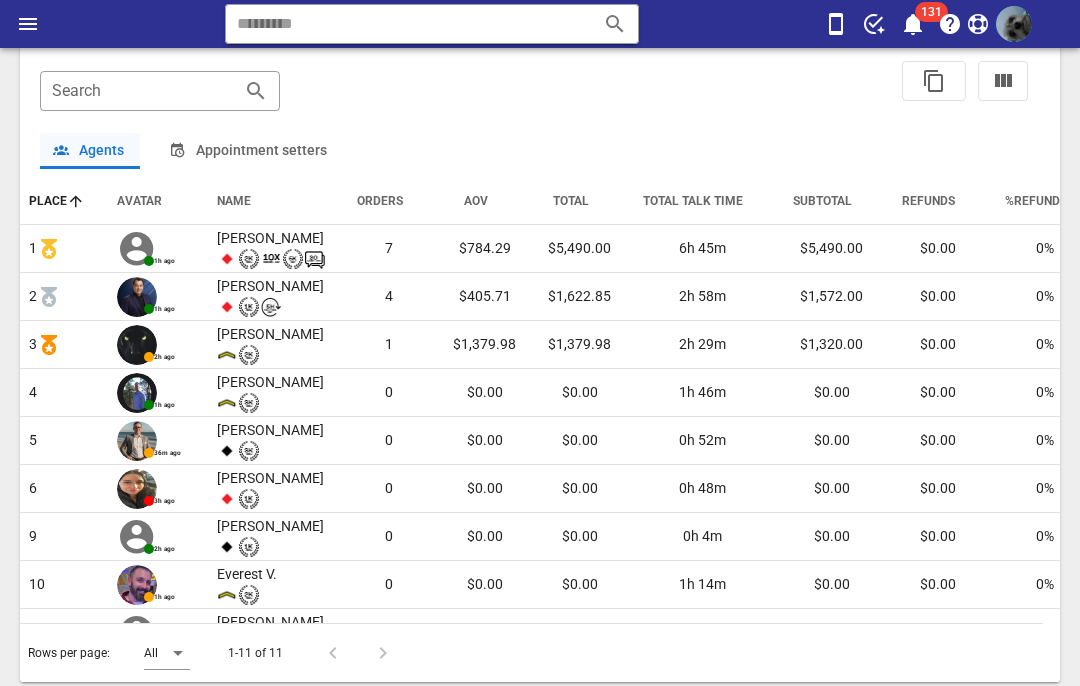 scroll, scrollTop: 0, scrollLeft: 7, axis: horizontal 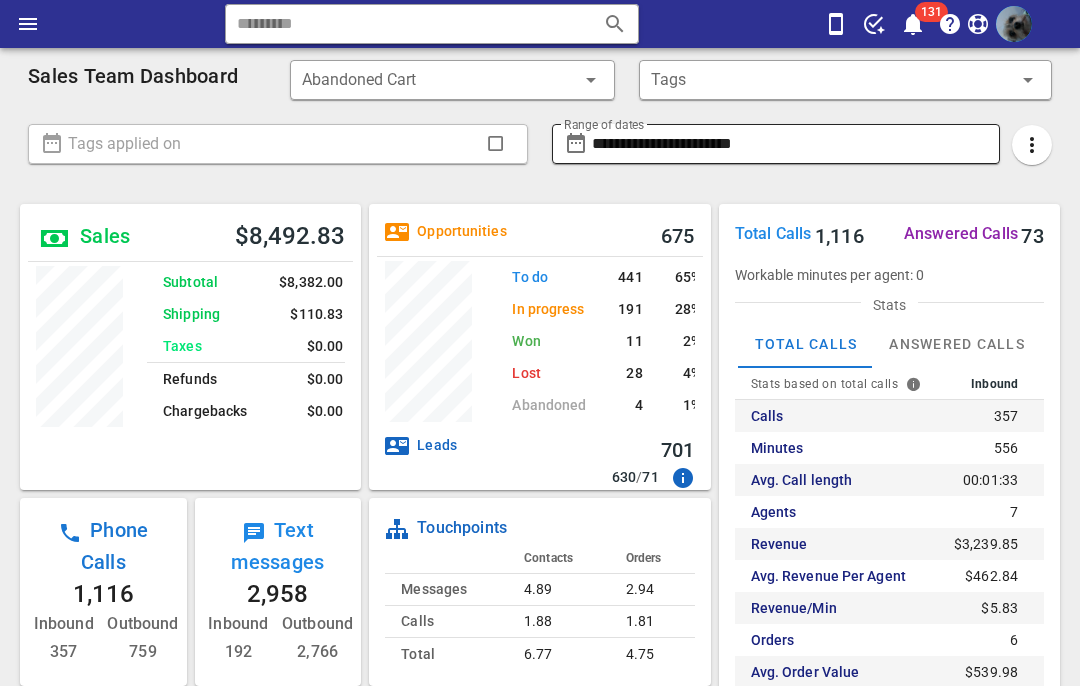 click on "**********" at bounding box center [790, 144] 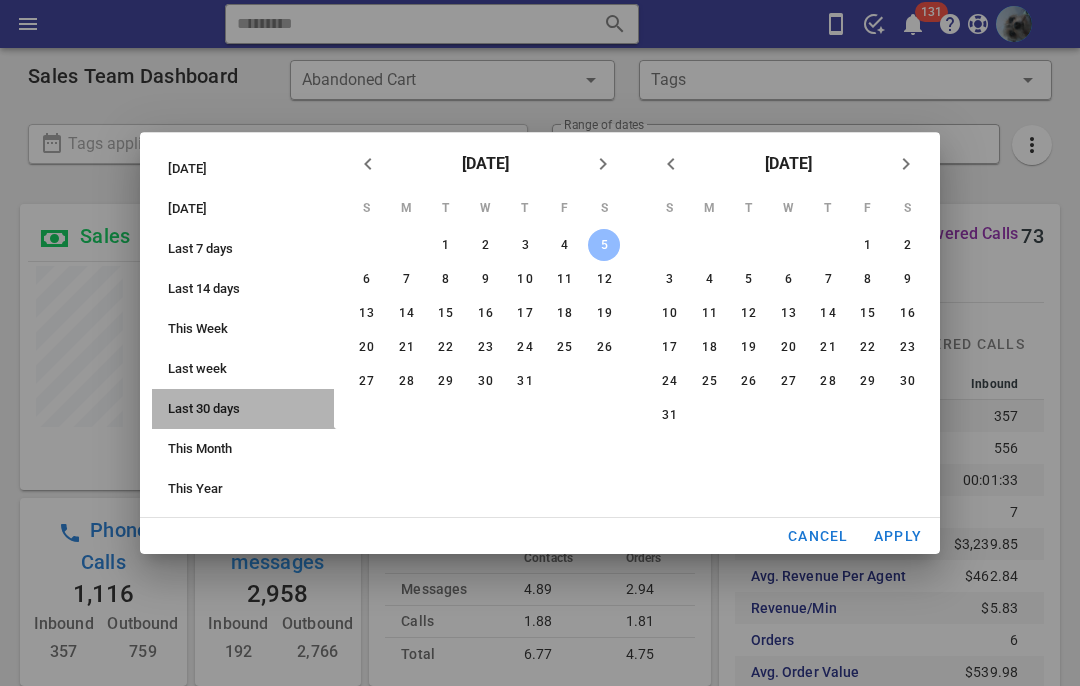 click on "Last 30 days" at bounding box center (249, 409) 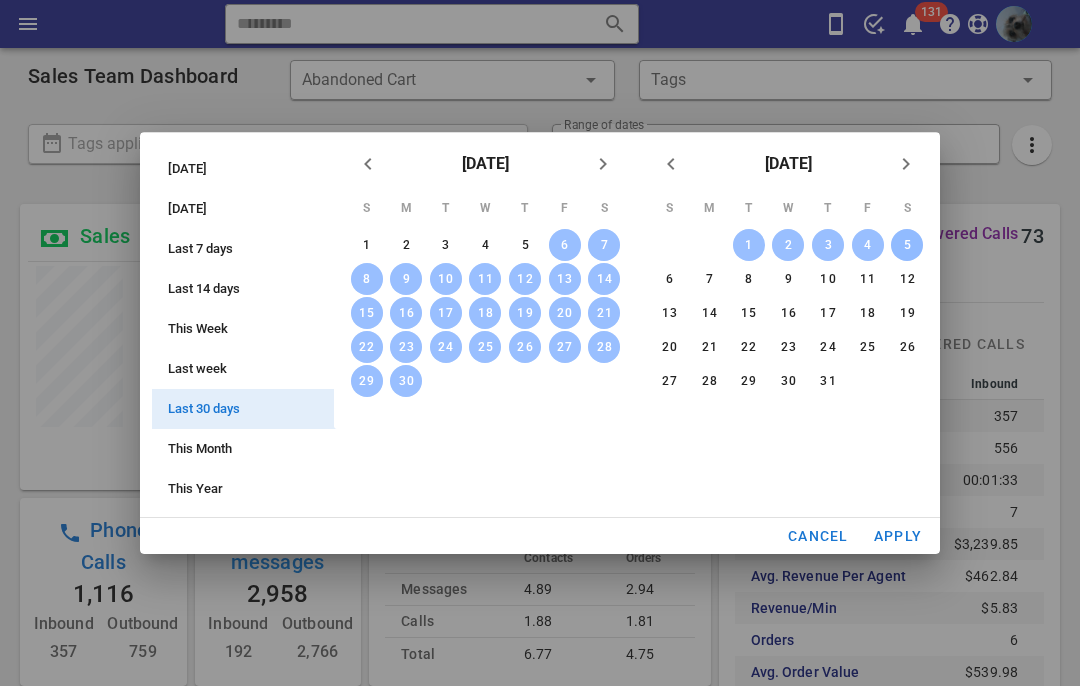 click on "[DATE] S M T W T F S 1 2 3 4 5 6 7 8 9 10 11 12 13 14 15 16 17 18 19 20 21 22 23 24 25 26 27 28 29 [DATE] S M T W T F S 1 2 3 4 5 6 7 8 9 10 11 12 13 14 15 16 17 18 19 20 21 22 23 24 25 26 27 28 29 30 31" at bounding box center [637, 329] 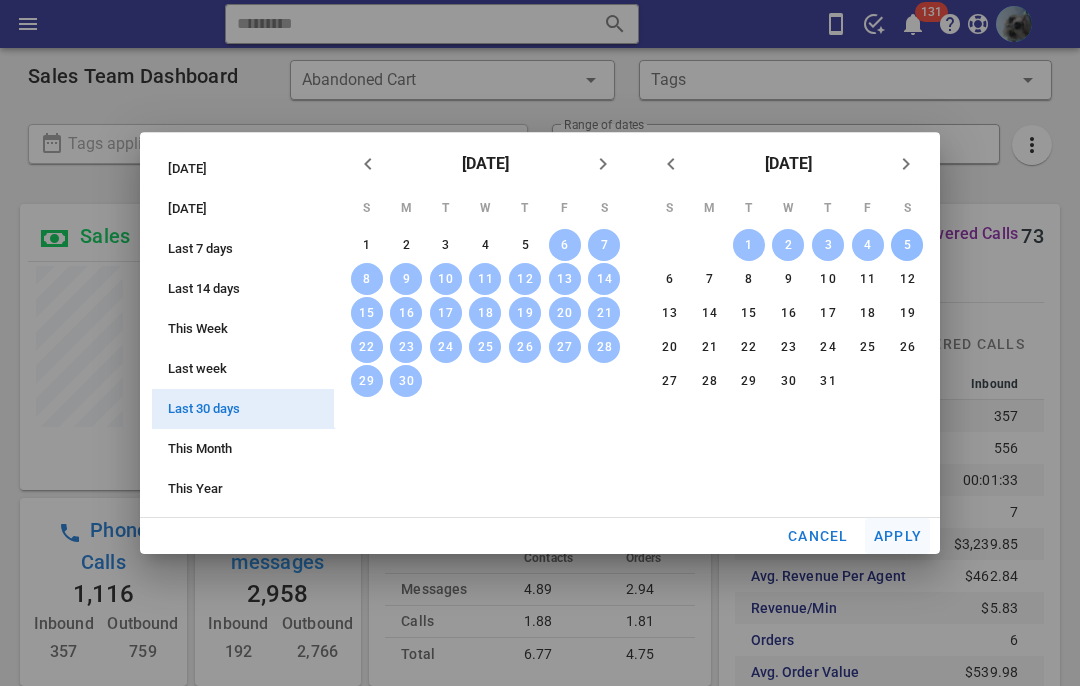 click on "Apply" at bounding box center [898, 536] 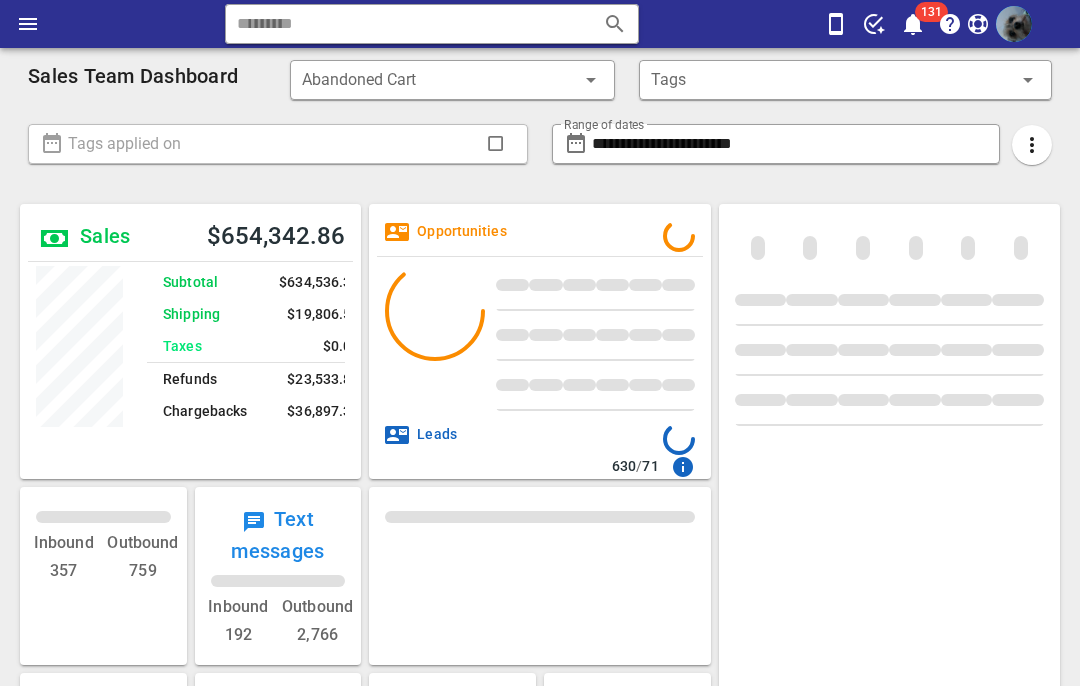 scroll, scrollTop: 999725, scrollLeft: 999659, axis: both 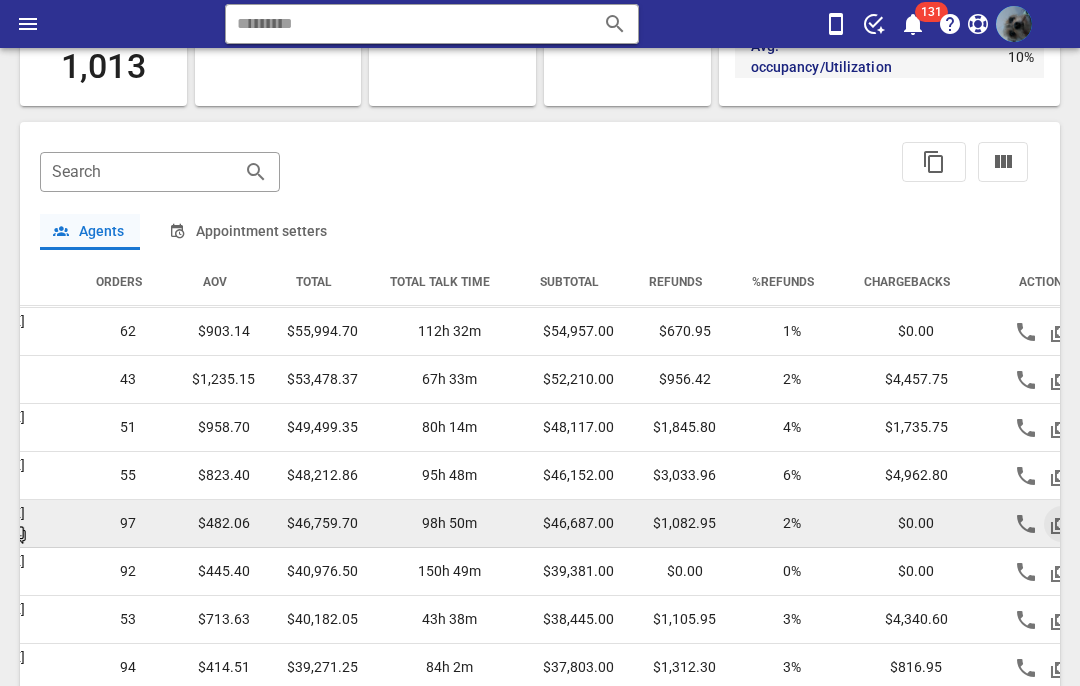 click at bounding box center (1062, 524) 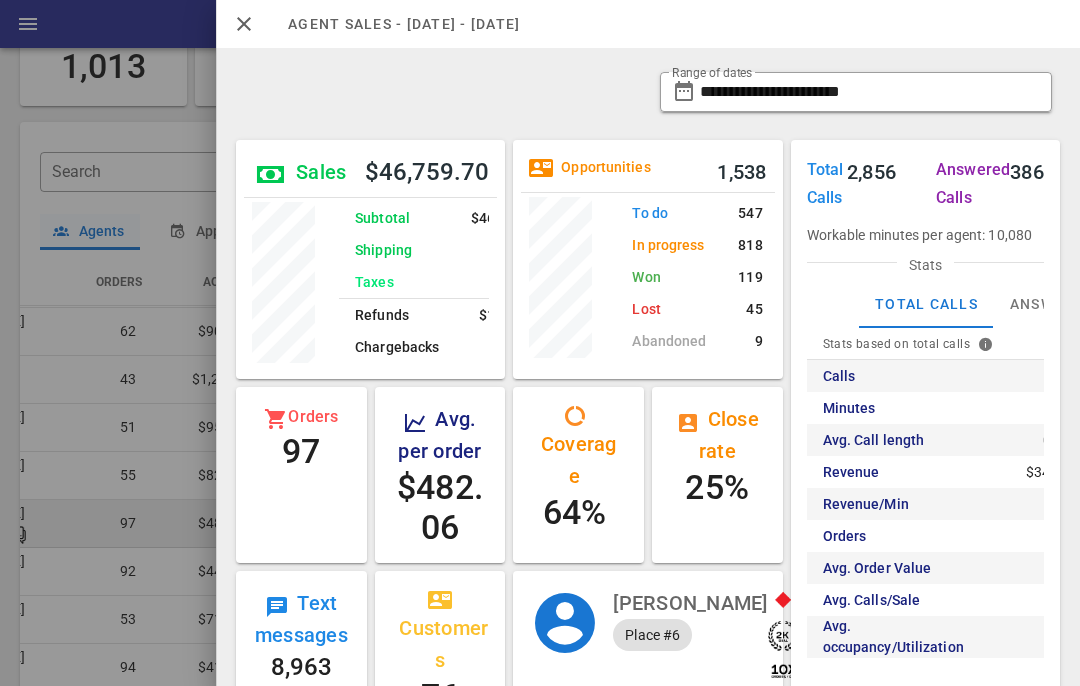 scroll, scrollTop: 999761, scrollLeft: 999731, axis: both 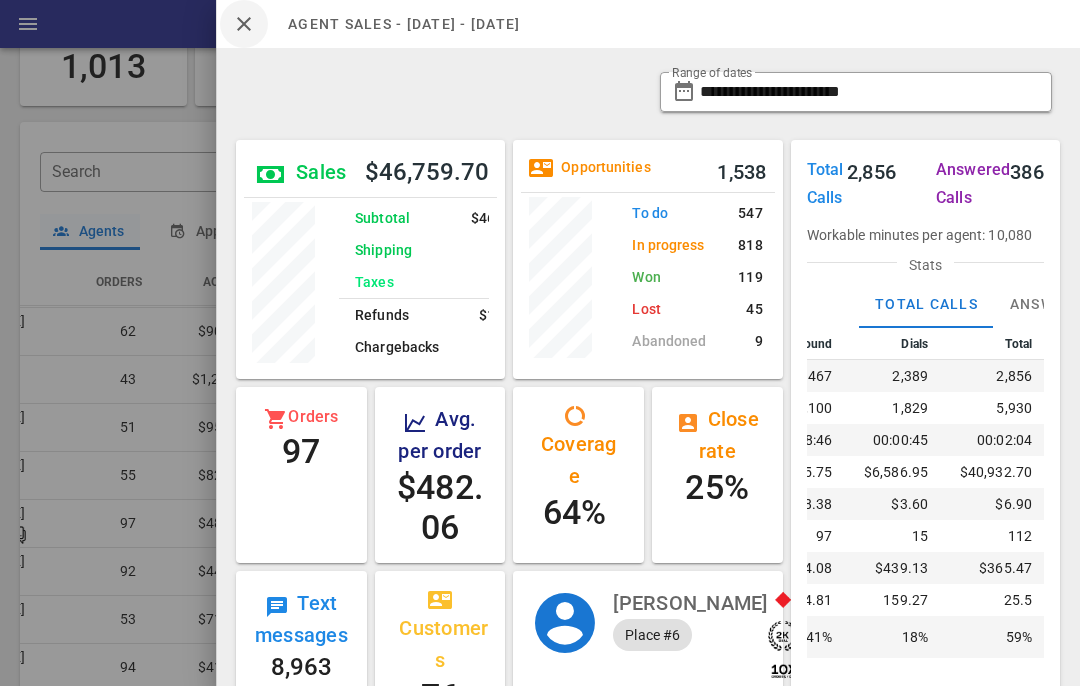 click at bounding box center [244, 24] 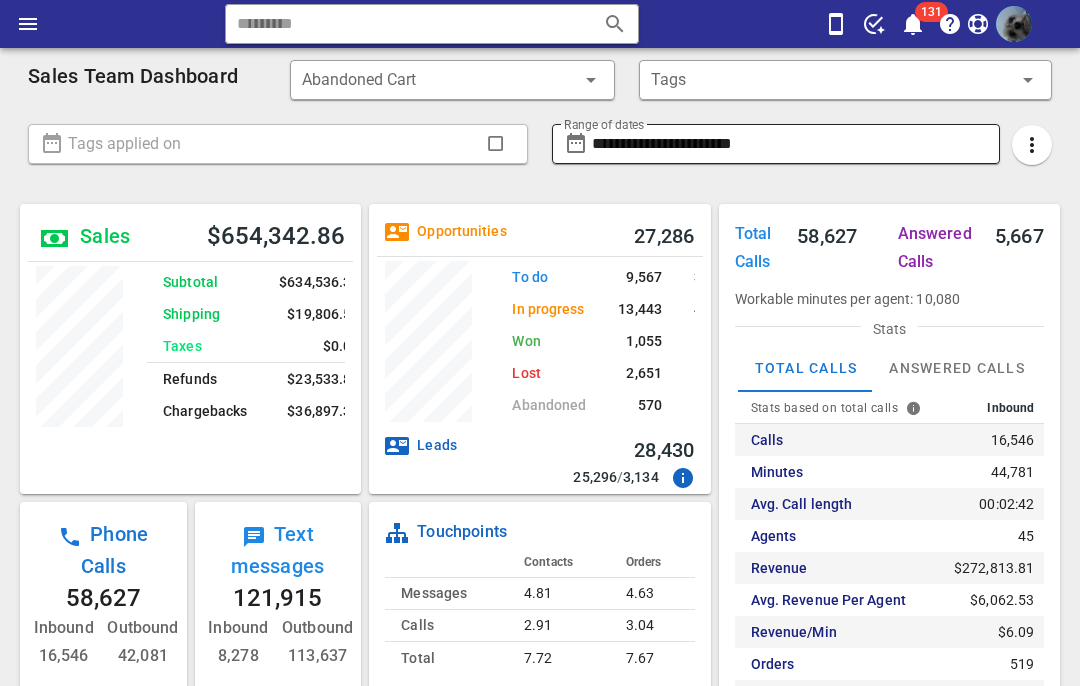 click on "**********" at bounding box center [790, 144] 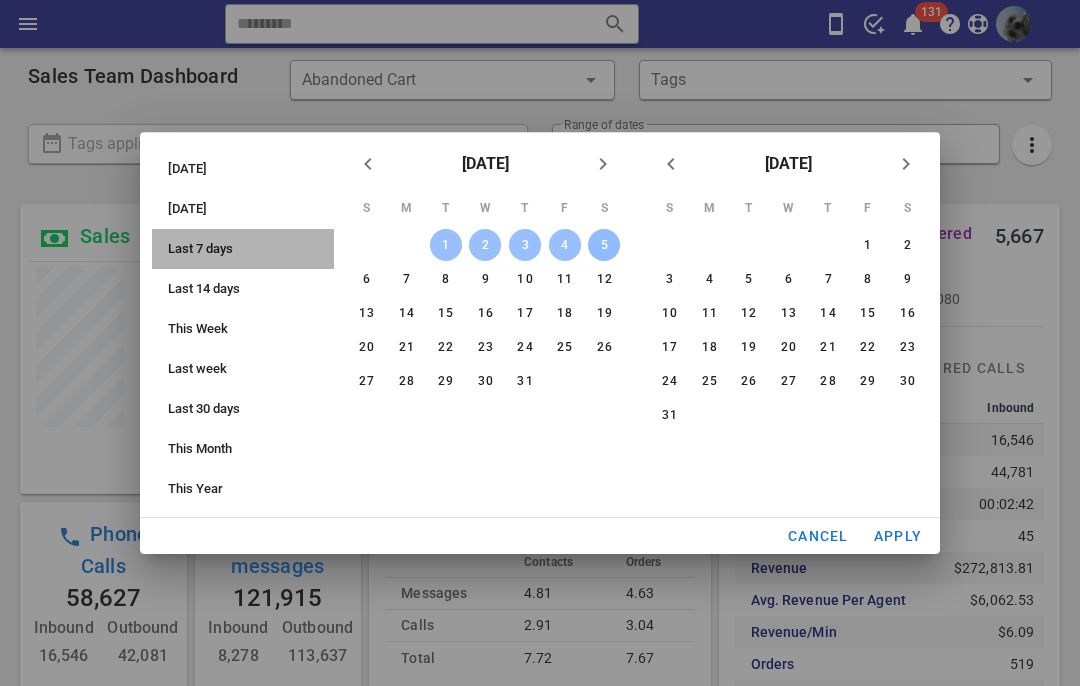 click on "Last 7 days" at bounding box center (249, 249) 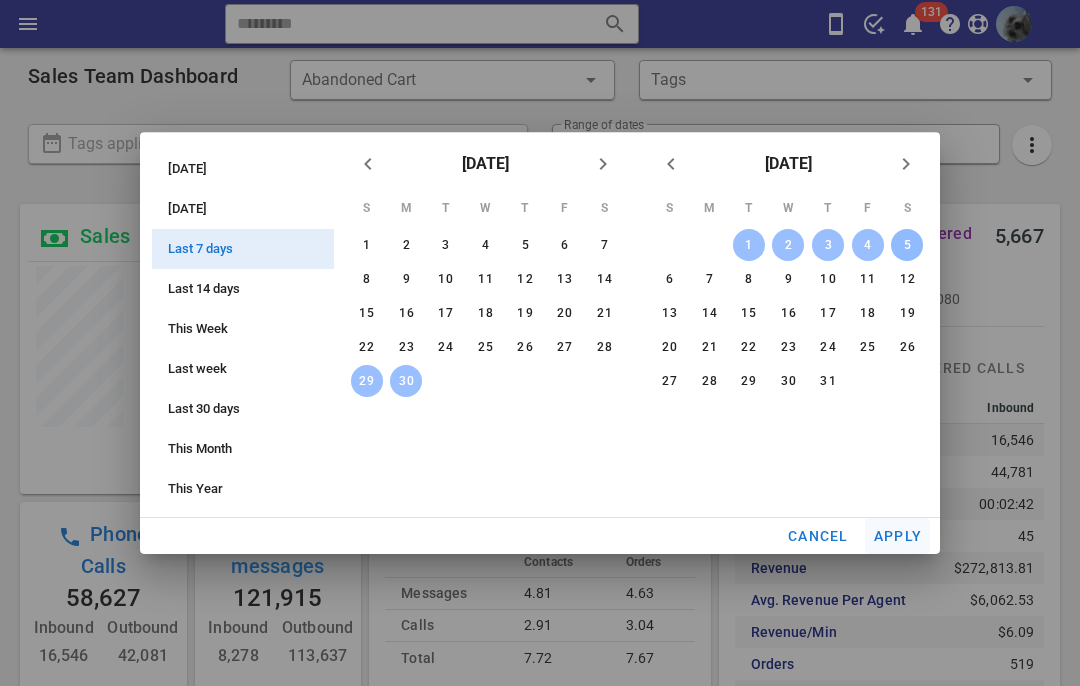 click on "Apply" at bounding box center [898, 536] 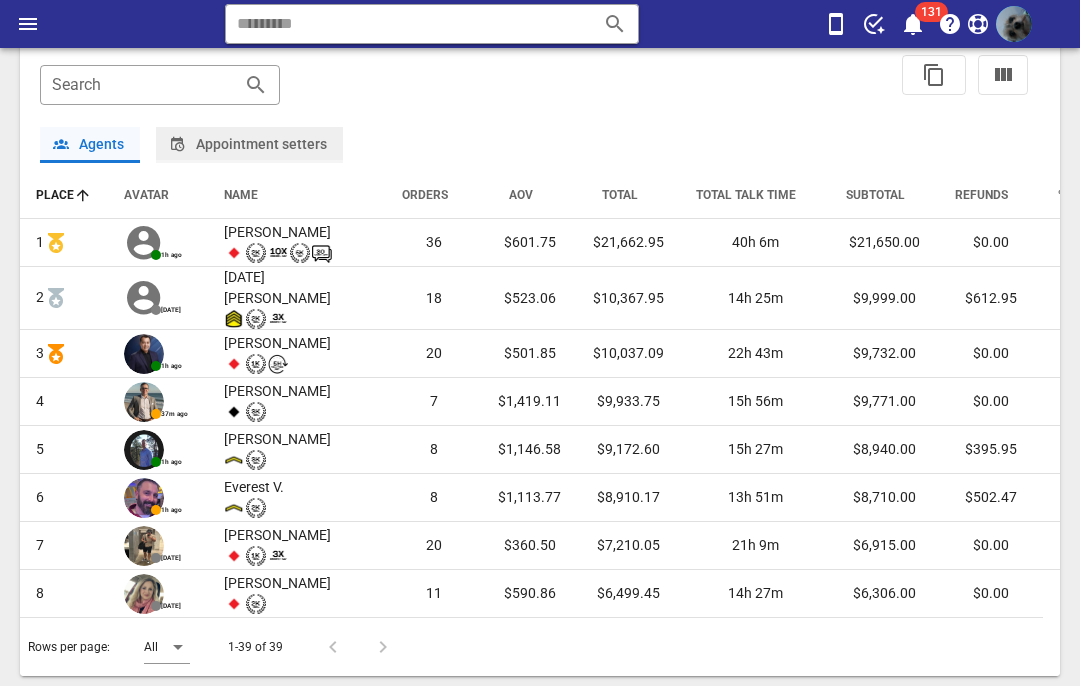 click on "Appointment setters" at bounding box center (249, 144) 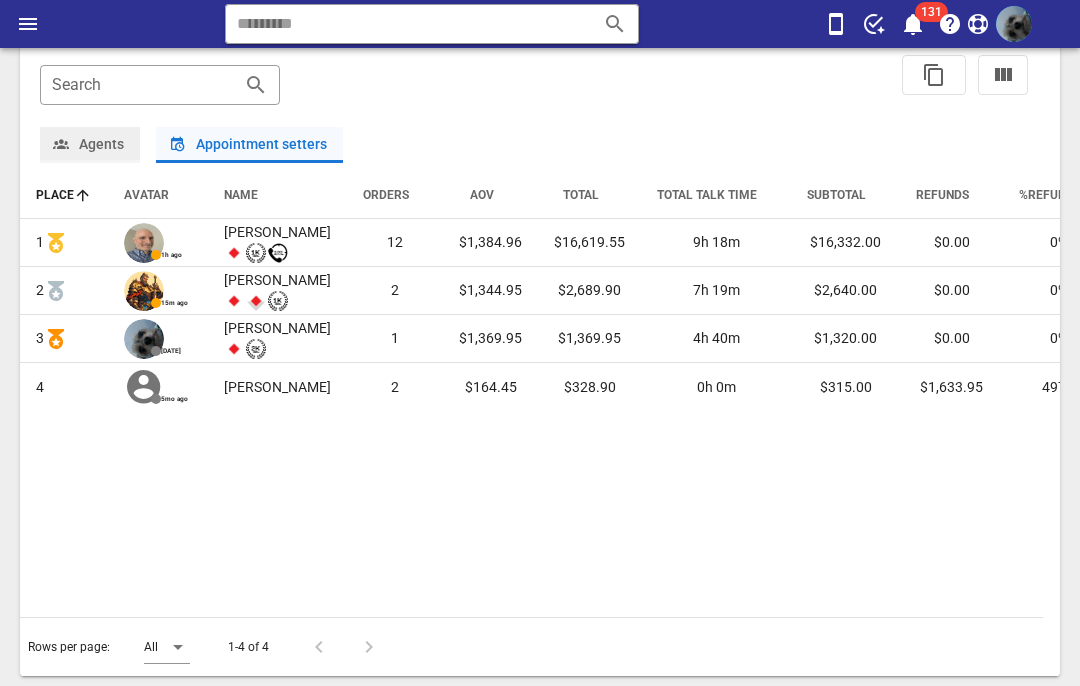 click on "Agents" at bounding box center [90, 144] 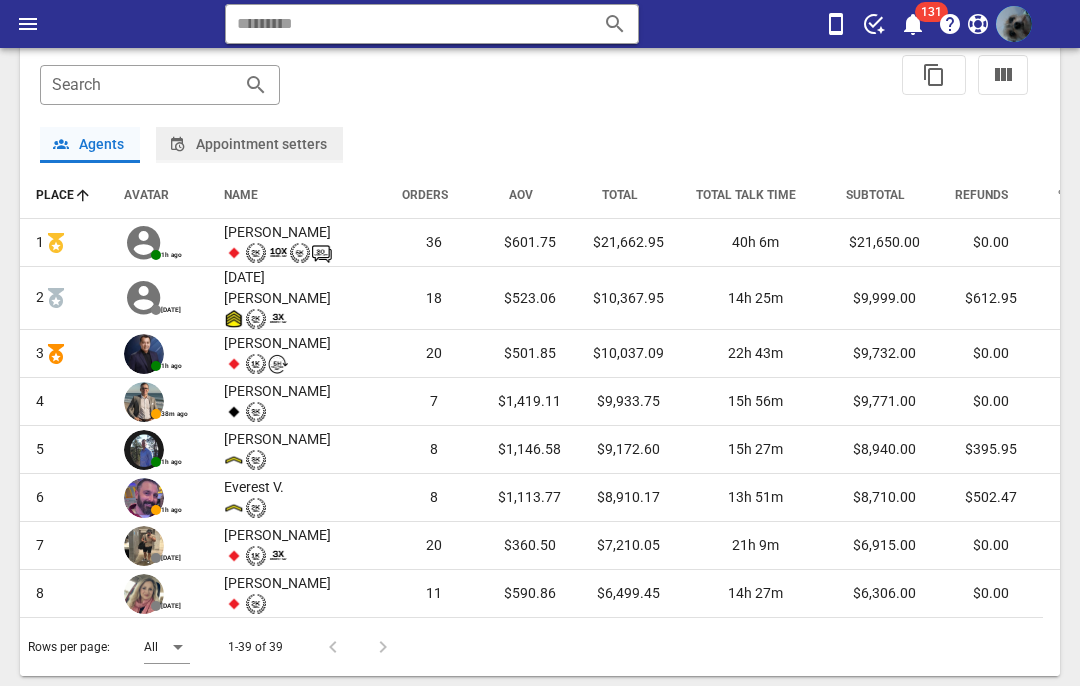 click on "Appointment setters" at bounding box center (249, 144) 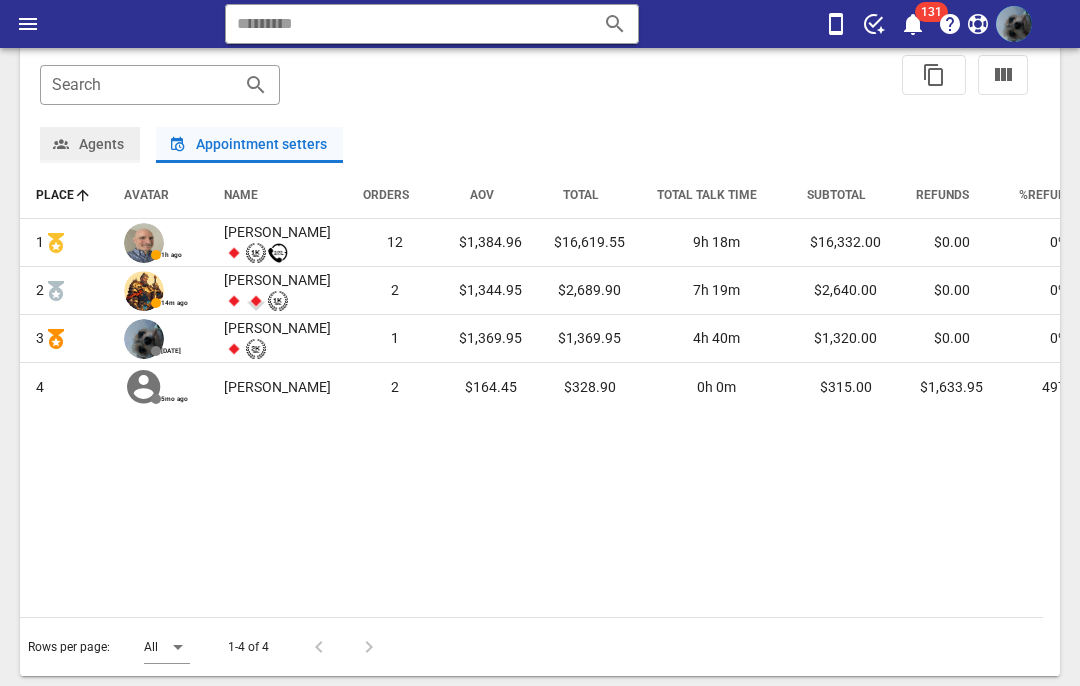 click on "Agents" at bounding box center (90, 145) 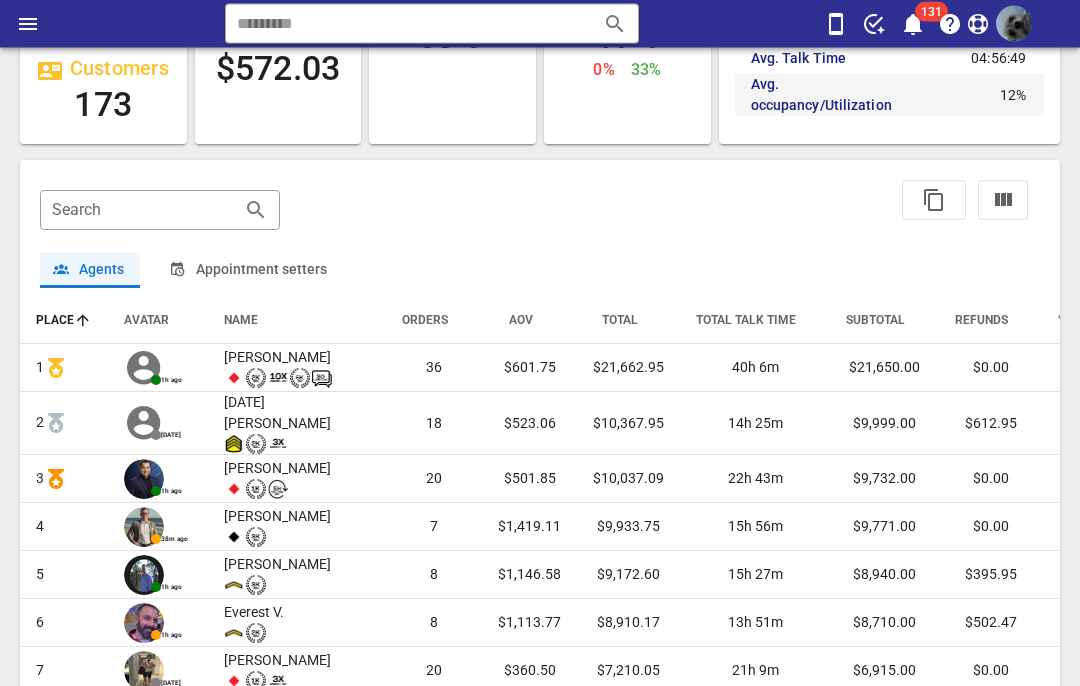 scroll, scrollTop: 941, scrollLeft: 0, axis: vertical 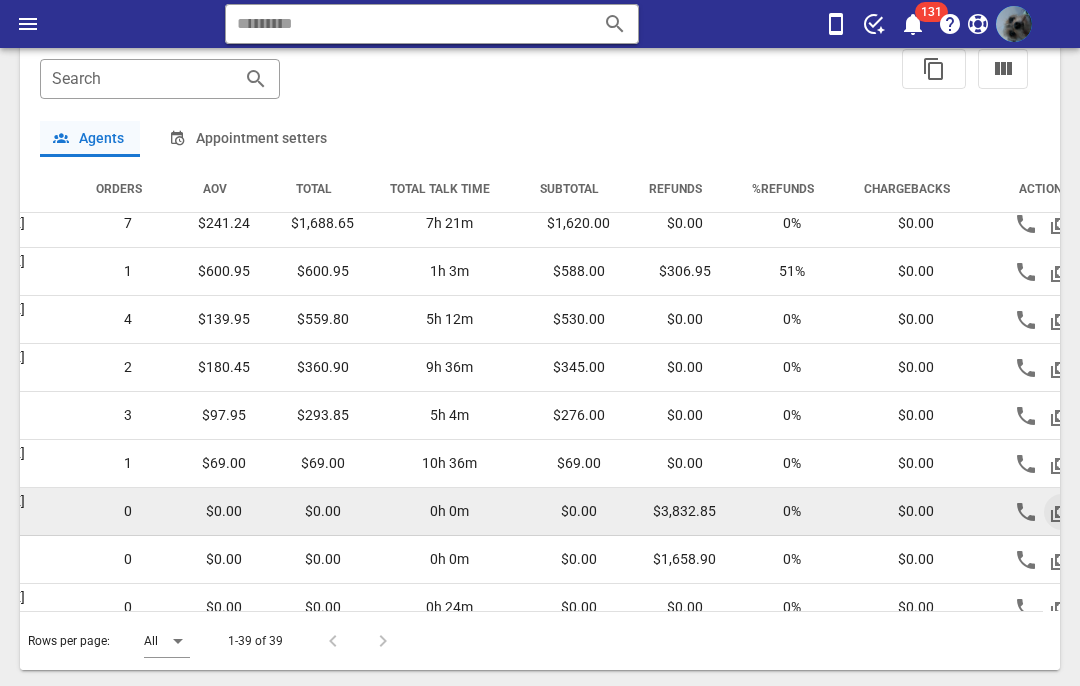 click at bounding box center [1062, 512] 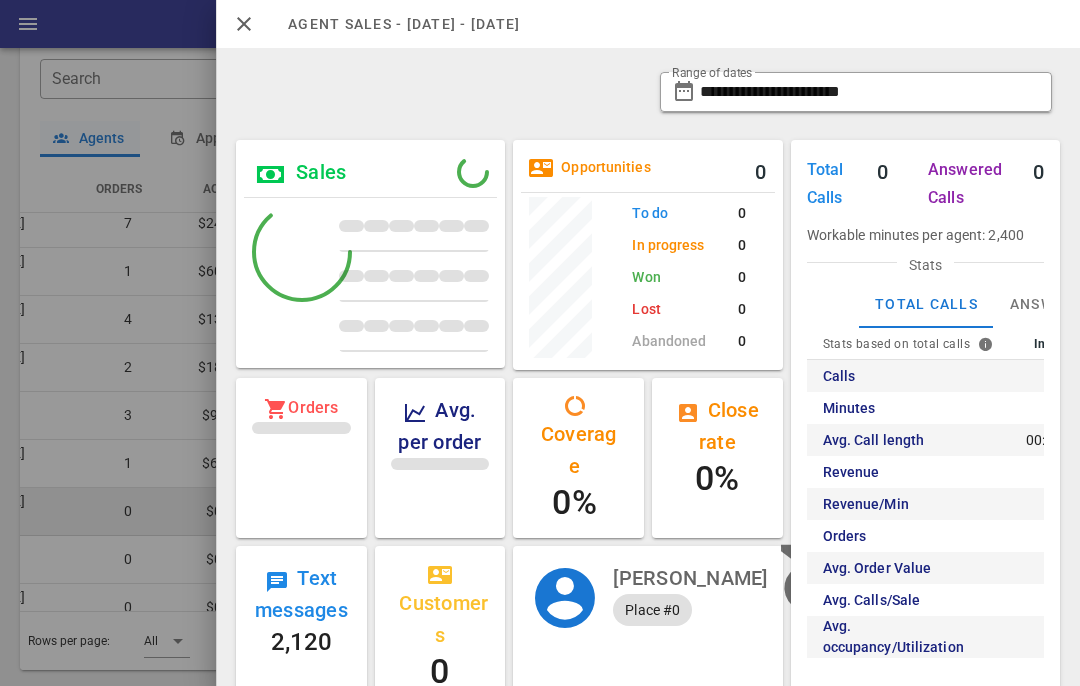scroll, scrollTop: 999761, scrollLeft: 999731, axis: both 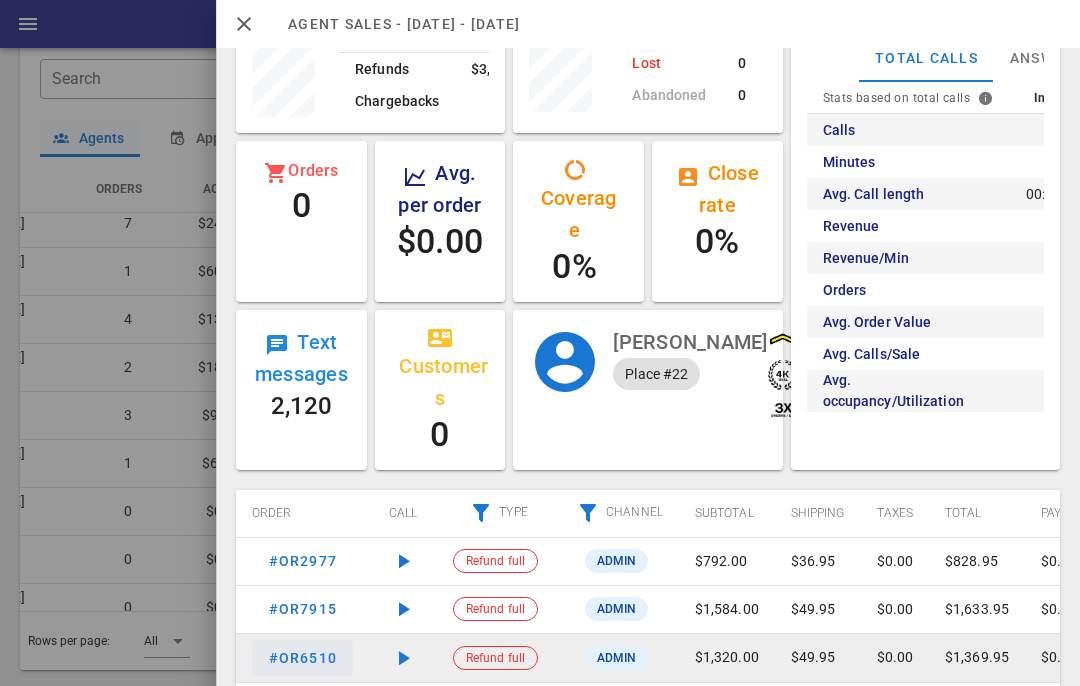 click on "#OR6510" at bounding box center [302, 658] 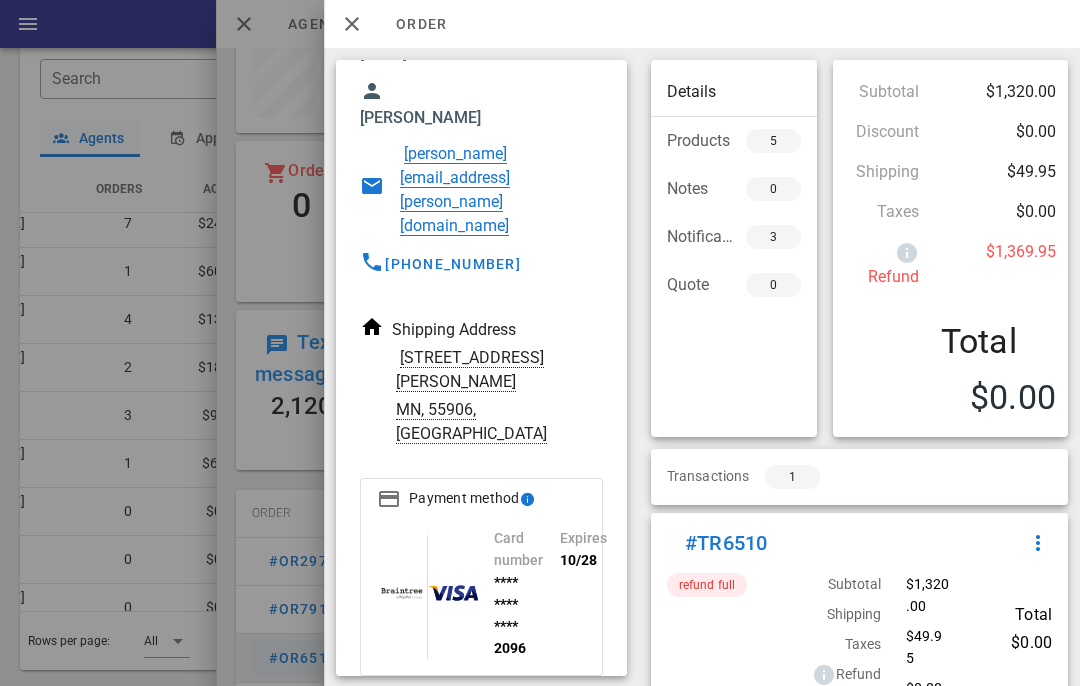 scroll, scrollTop: 90, scrollLeft: 0, axis: vertical 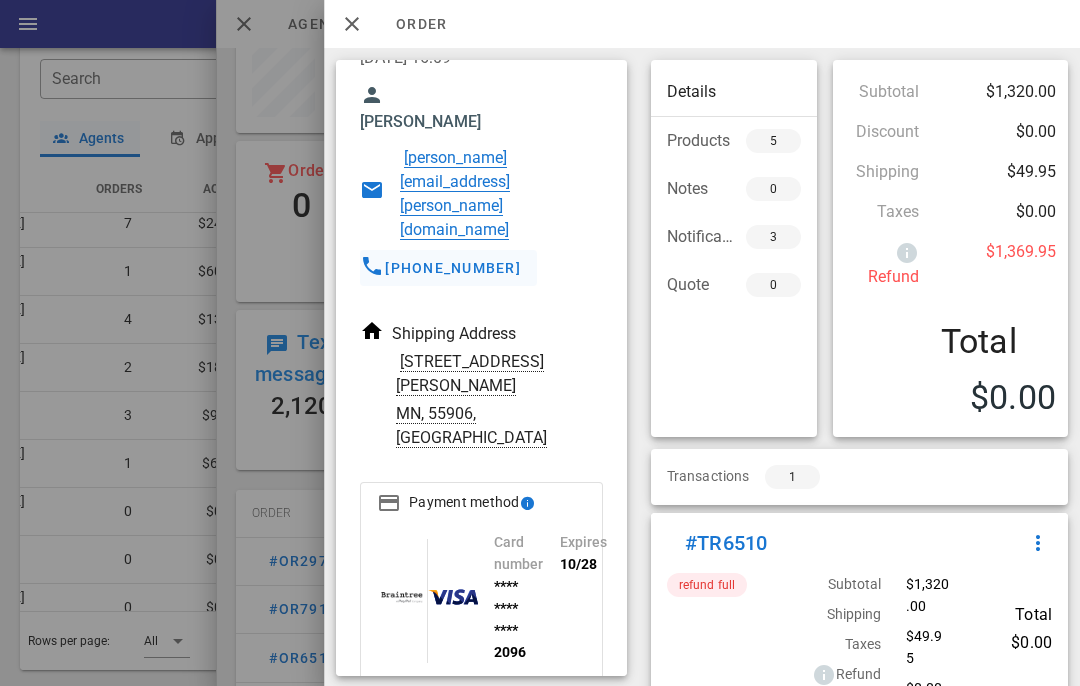 click on "[PHONE_NUMBER]" at bounding box center [452, 268] 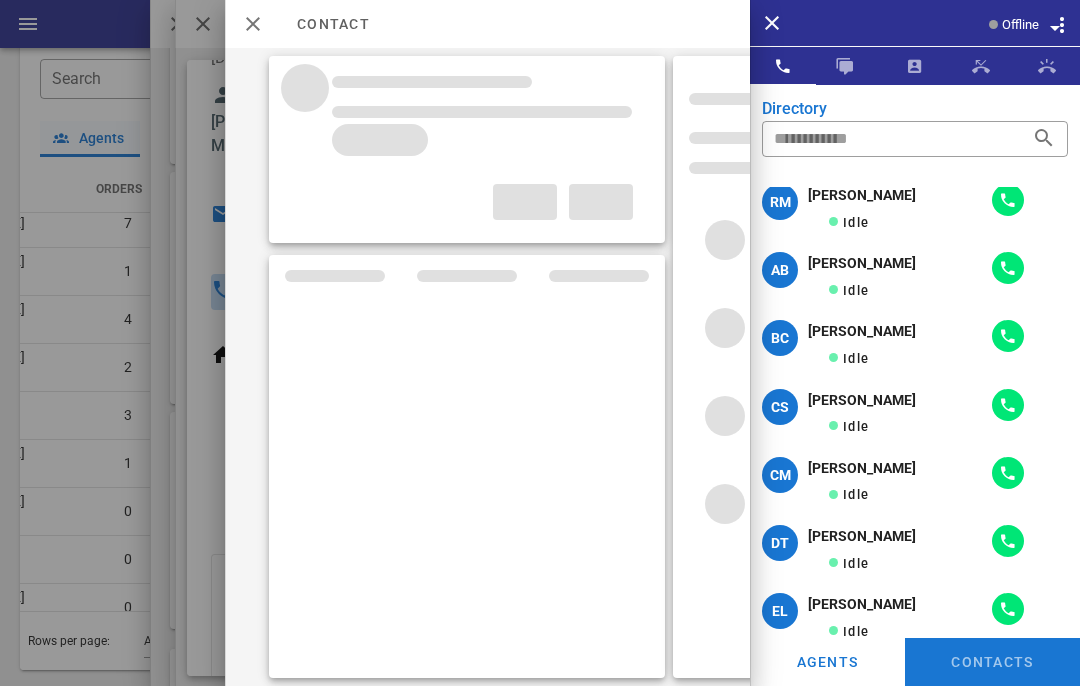 type on "**********" 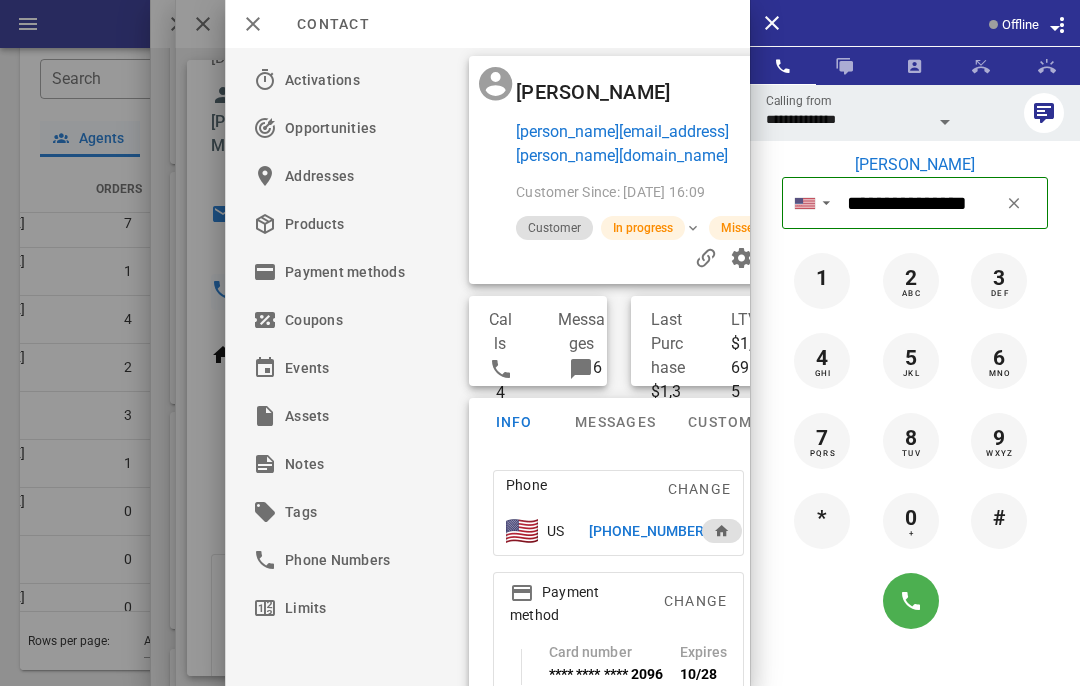 scroll, scrollTop: 240, scrollLeft: 182, axis: both 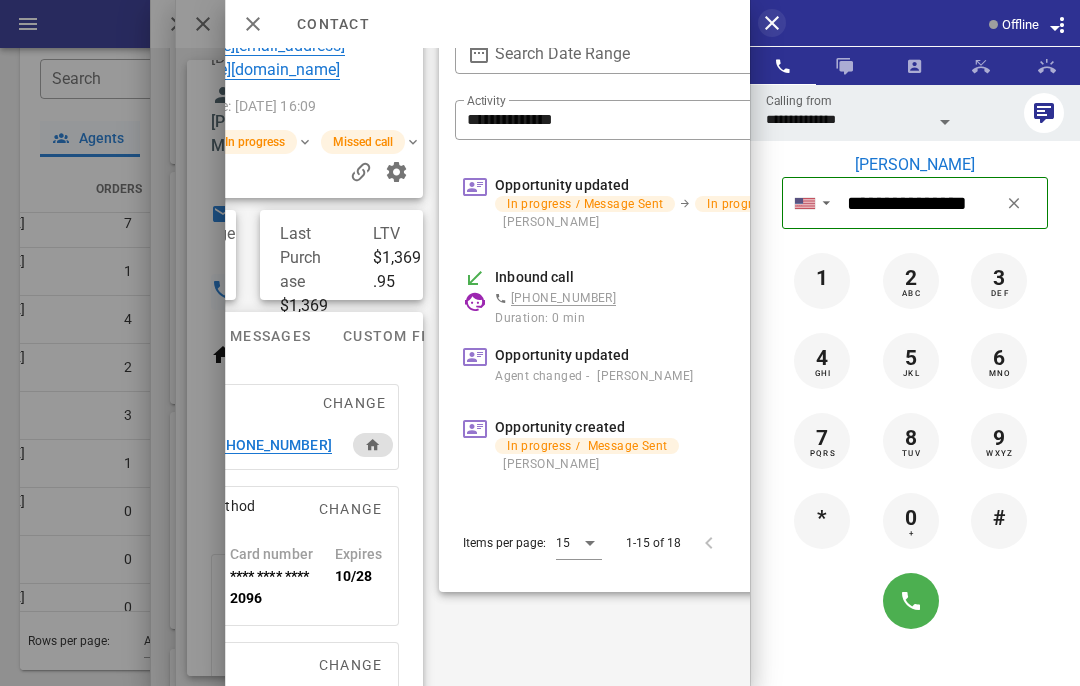 click at bounding box center (772, 23) 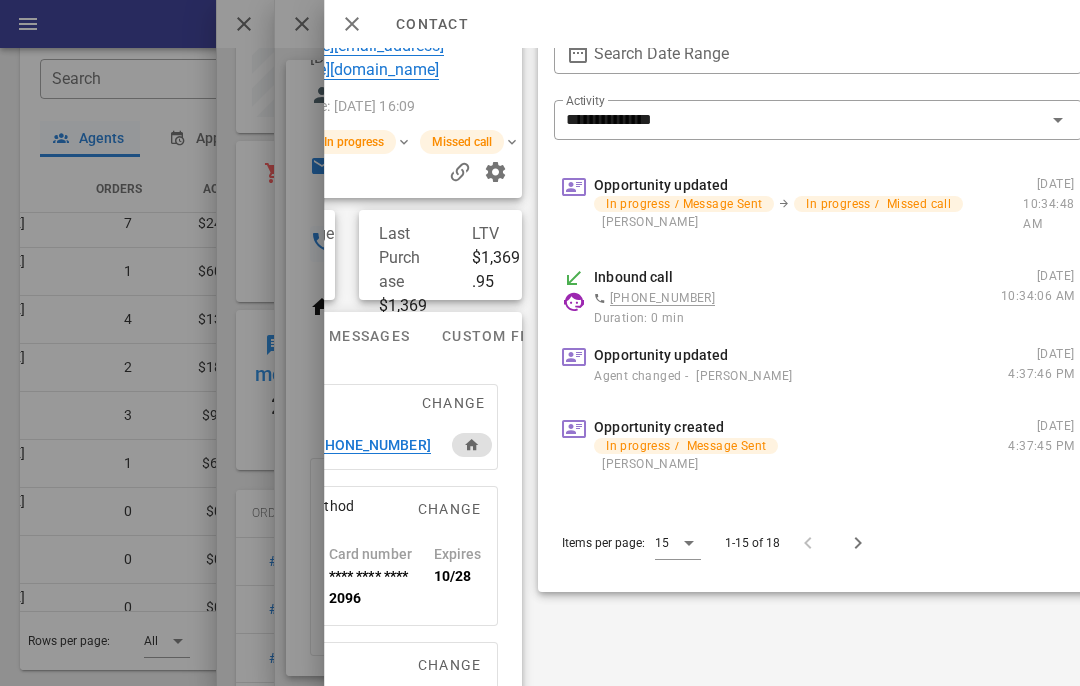 type 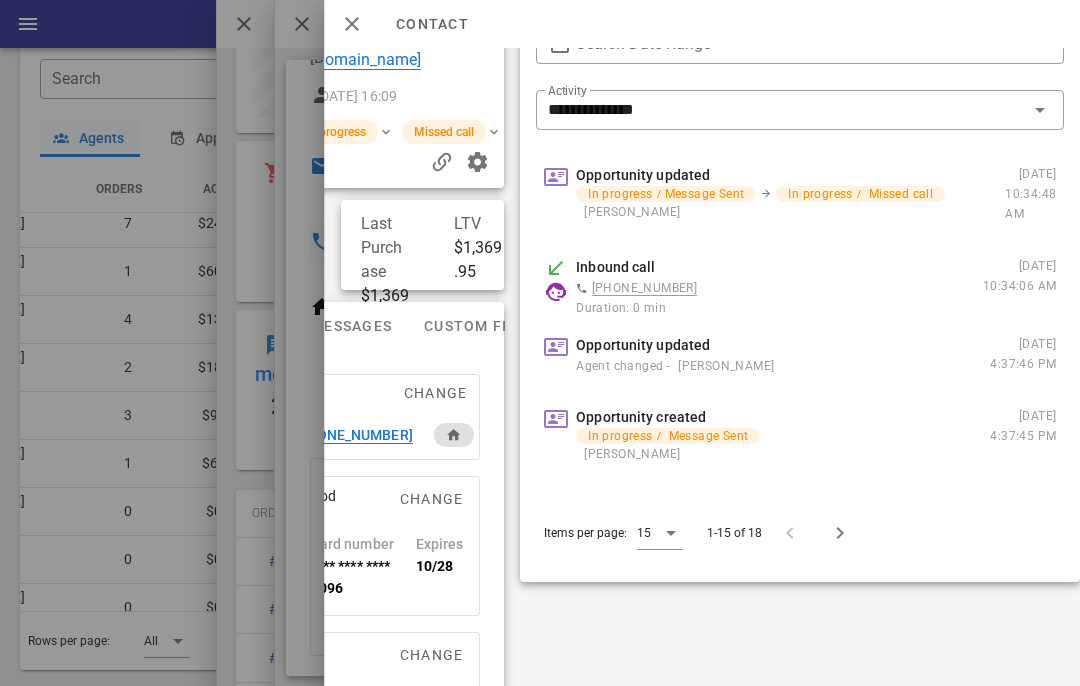 scroll, scrollTop: 999761, scrollLeft: 999731, axis: both 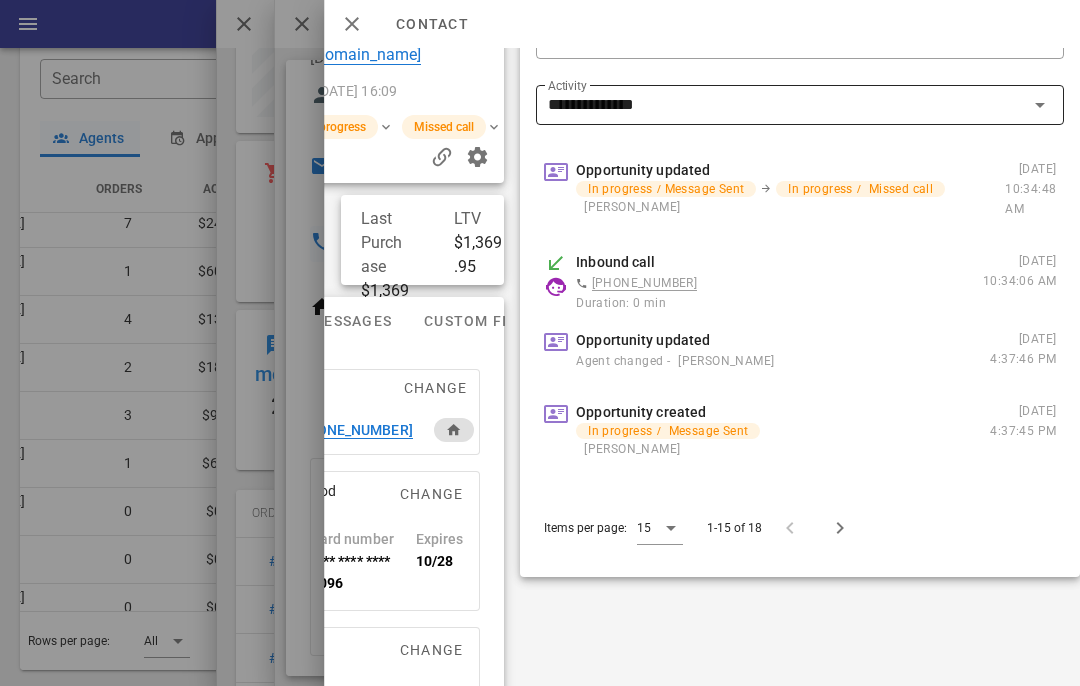 click on "**********" at bounding box center (786, 105) 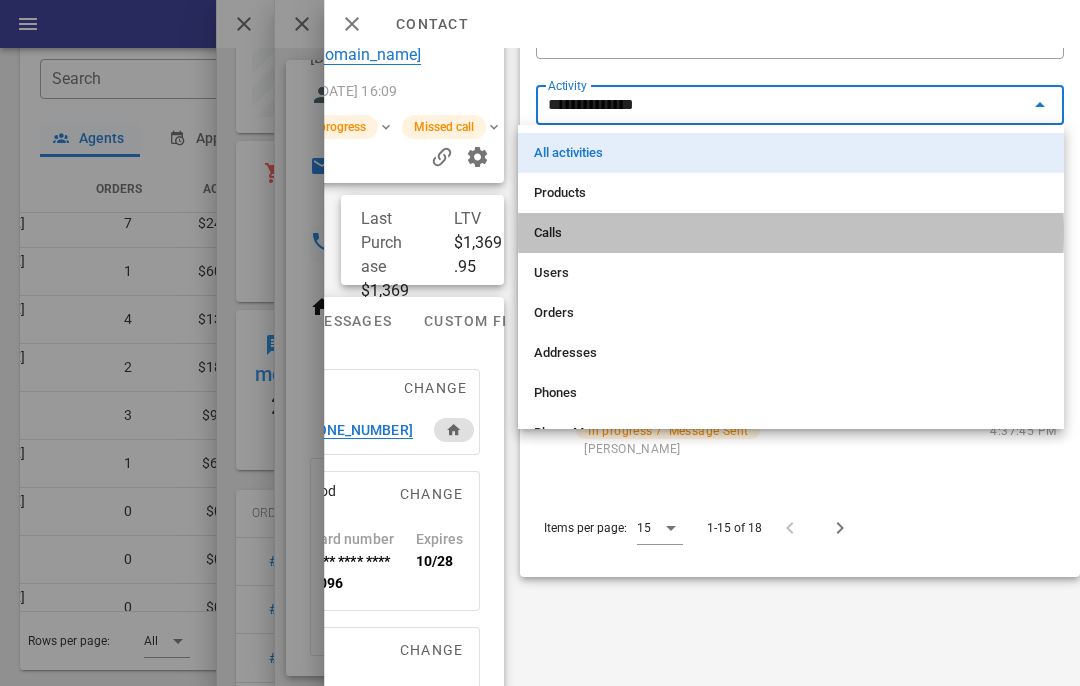 click on "Calls" at bounding box center [791, 233] 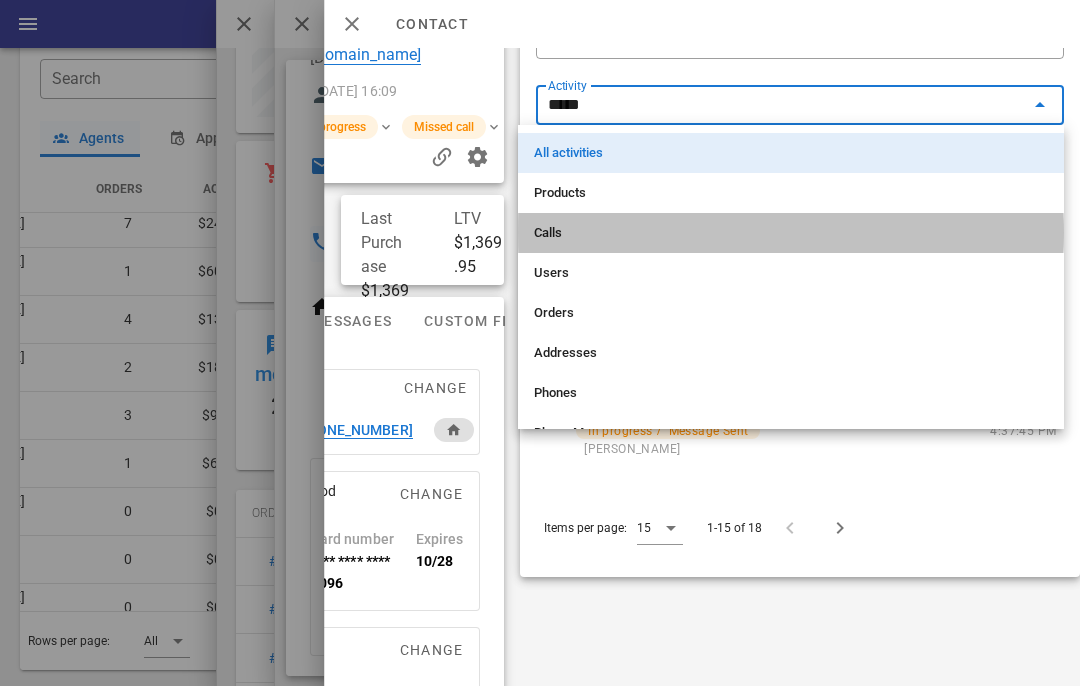 scroll, scrollTop: 101, scrollLeft: 33, axis: both 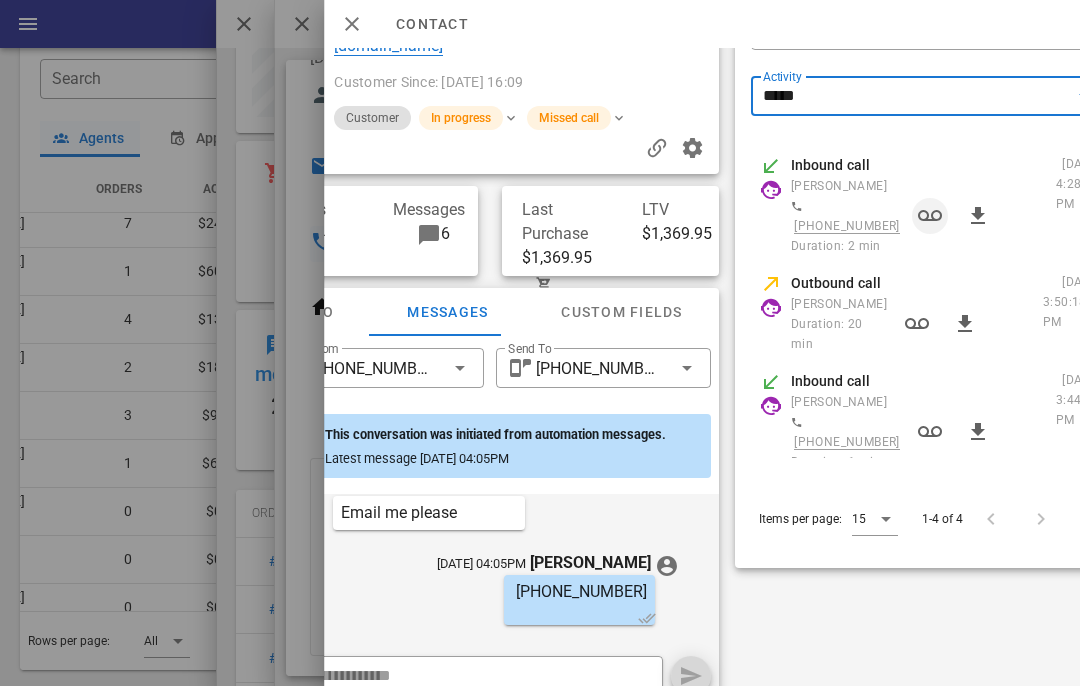 click at bounding box center [930, 216] 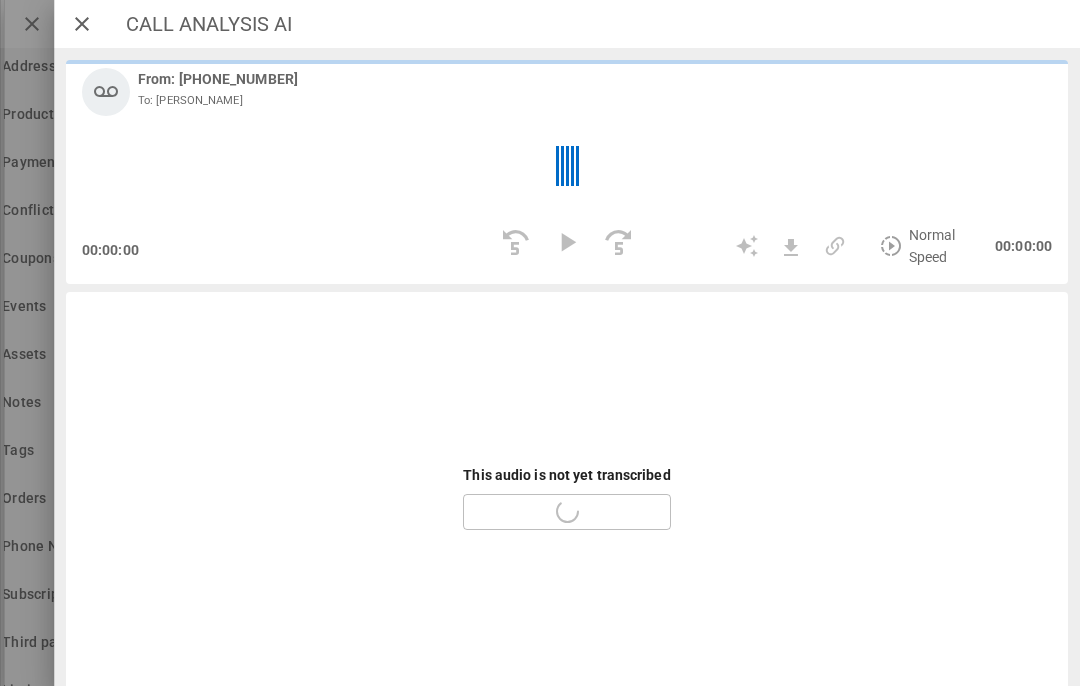 scroll, scrollTop: 110, scrollLeft: 18, axis: both 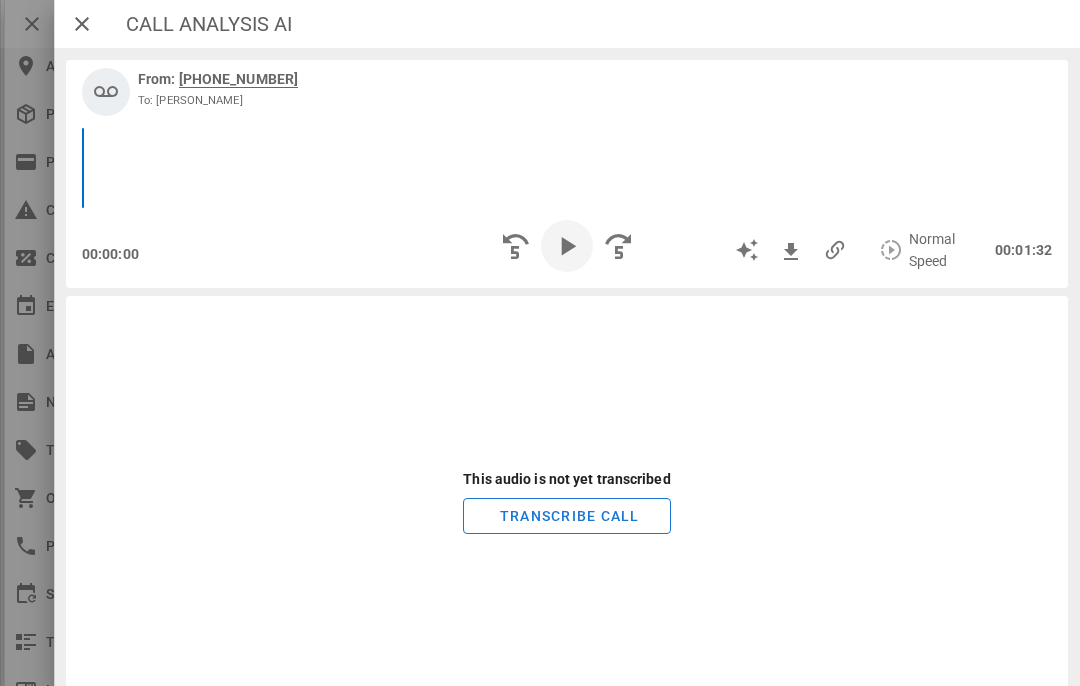 click at bounding box center [567, 246] 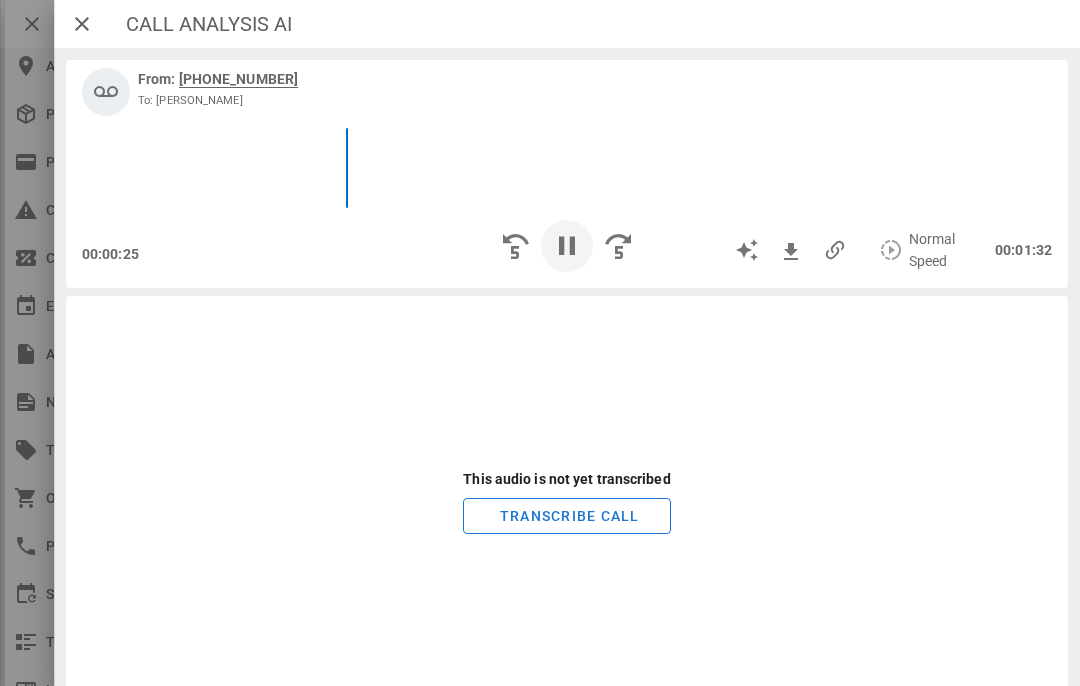 click at bounding box center [567, 246] 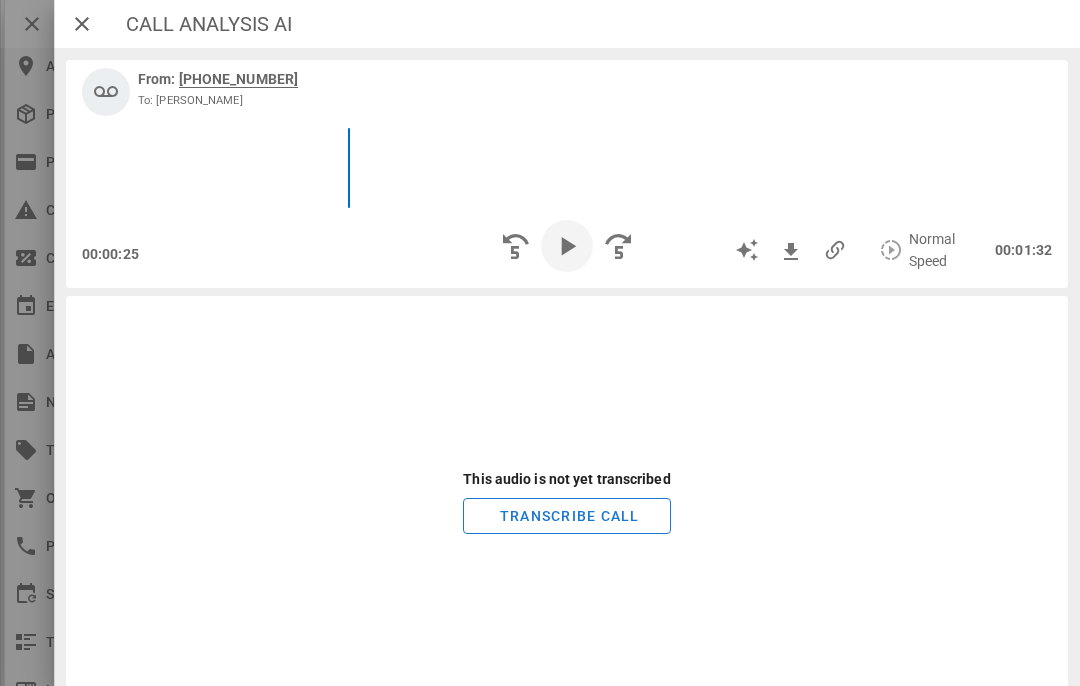 click at bounding box center [567, 246] 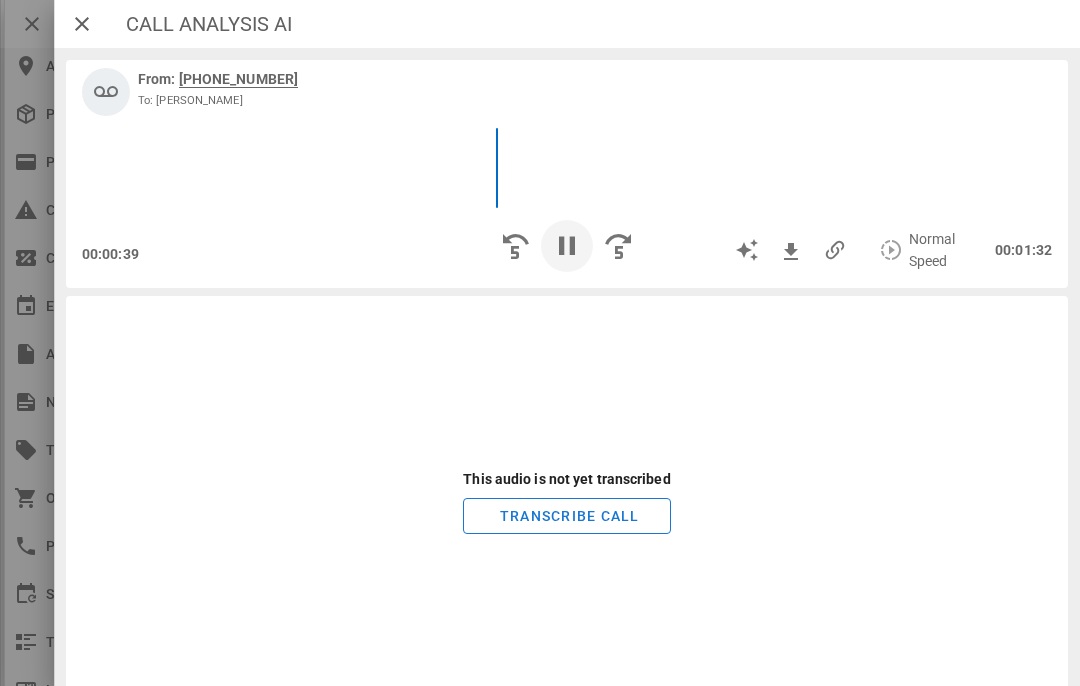 click at bounding box center [567, 246] 